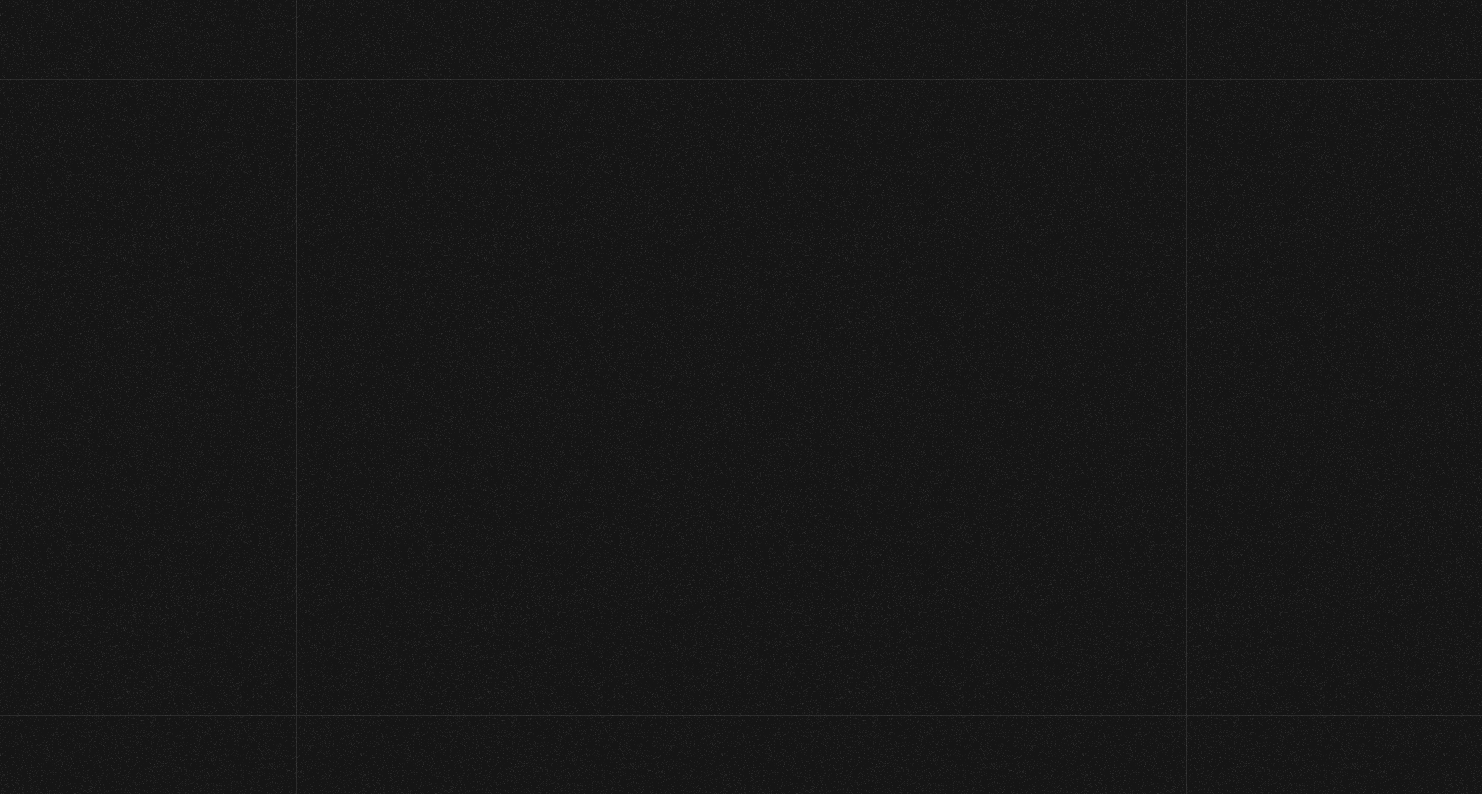 scroll, scrollTop: 0, scrollLeft: 0, axis: both 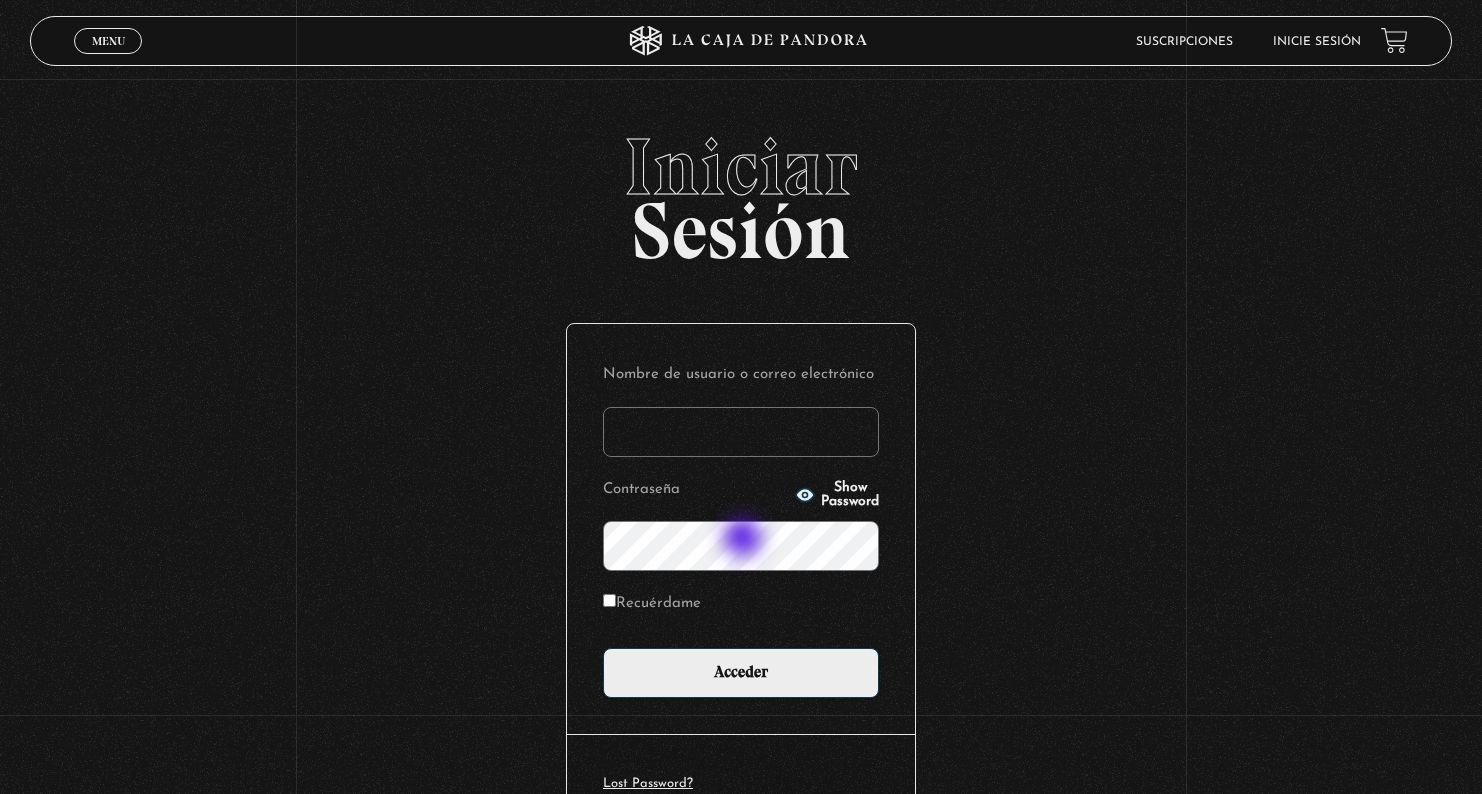 type on "[EMAIL]" 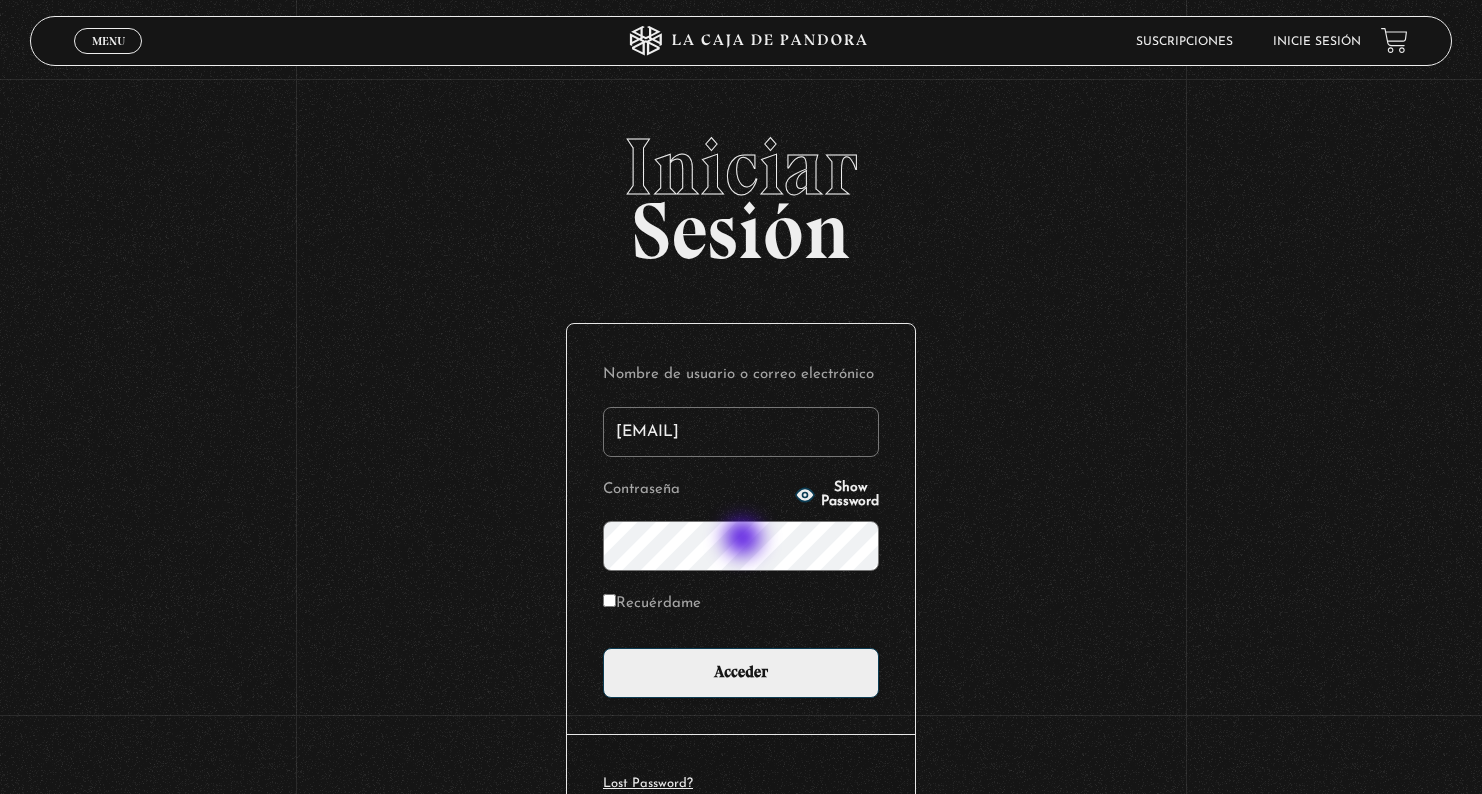 click on "Acceder" at bounding box center [741, 673] 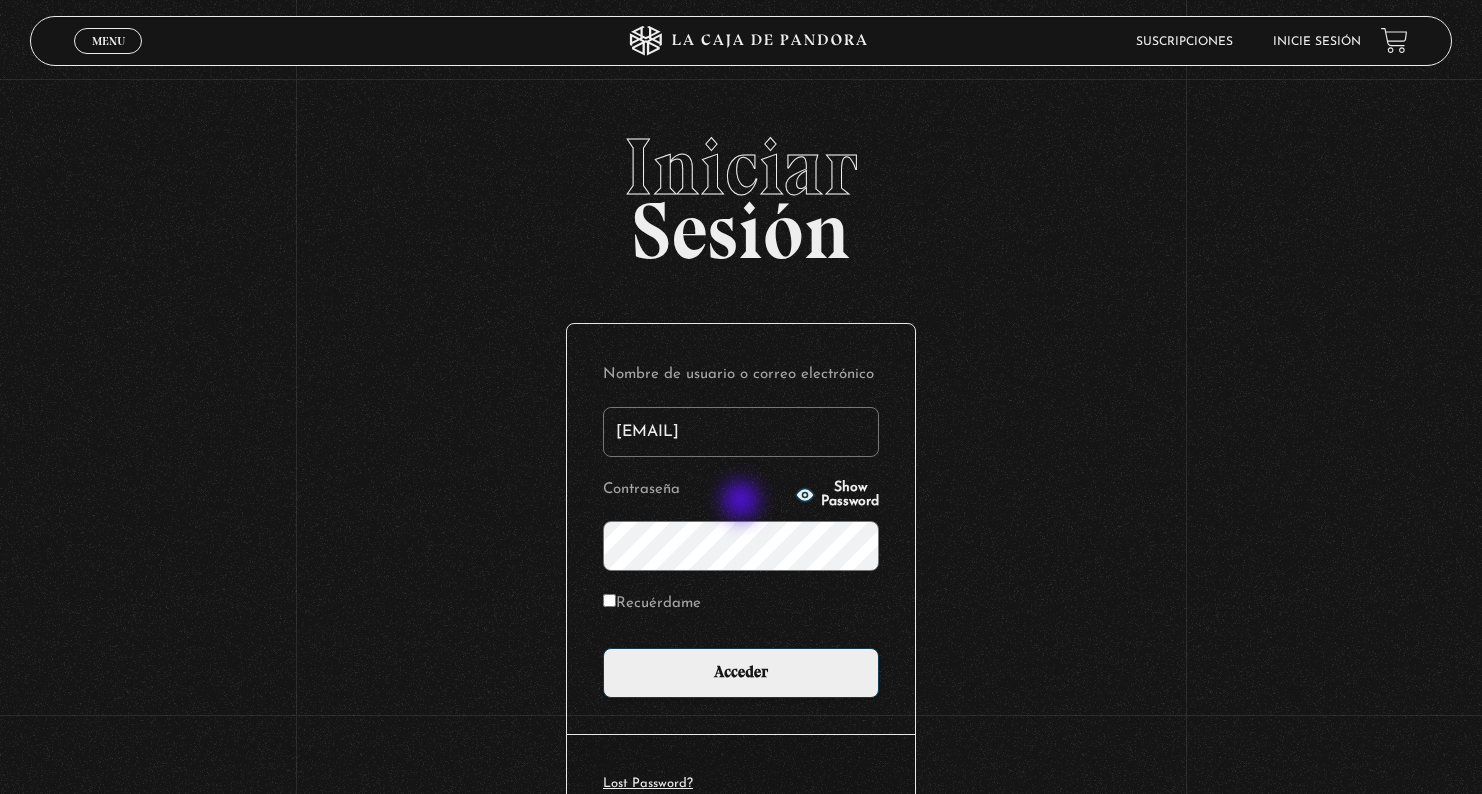 click on "Recuérdame" at bounding box center [609, 600] 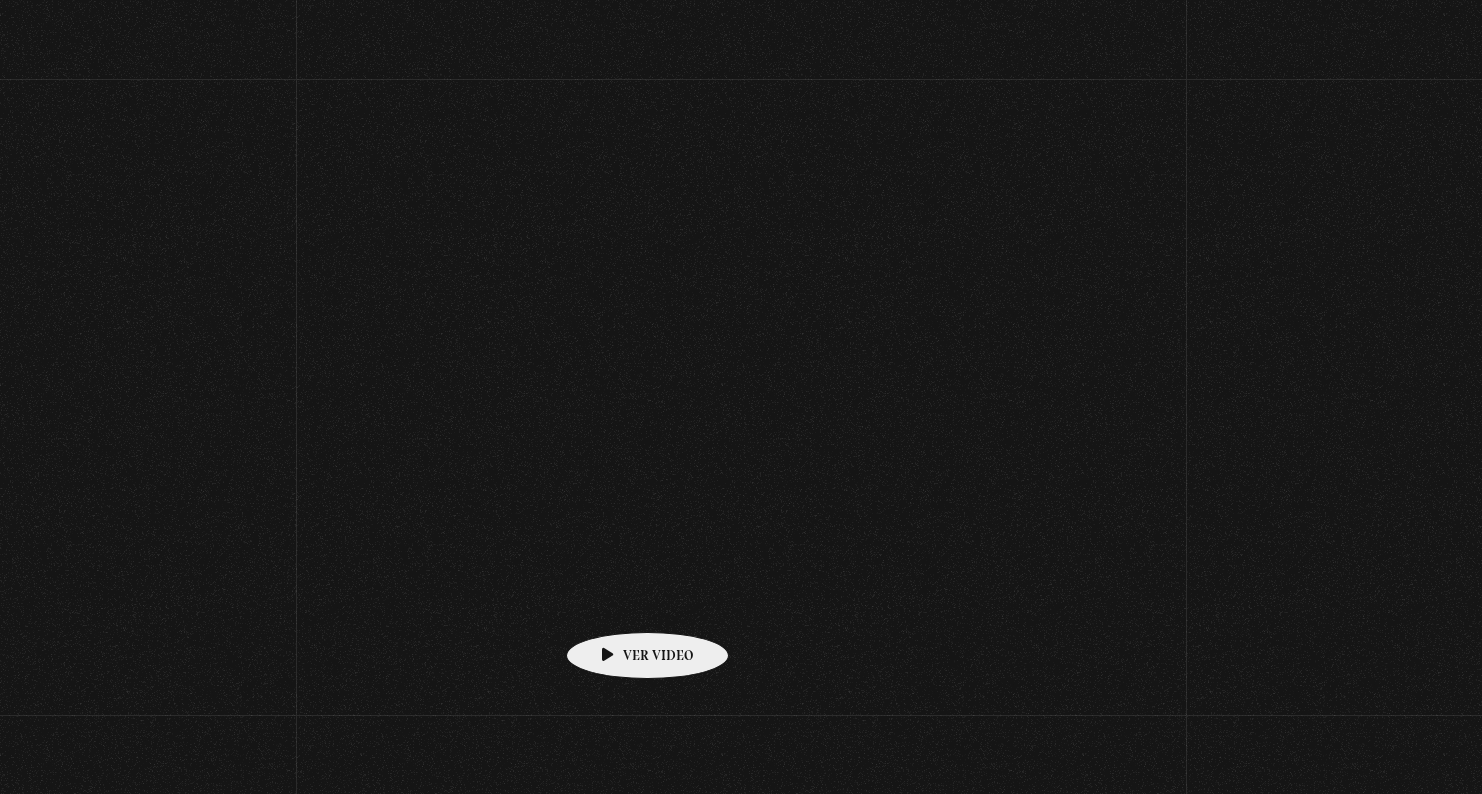 scroll, scrollTop: 0, scrollLeft: 0, axis: both 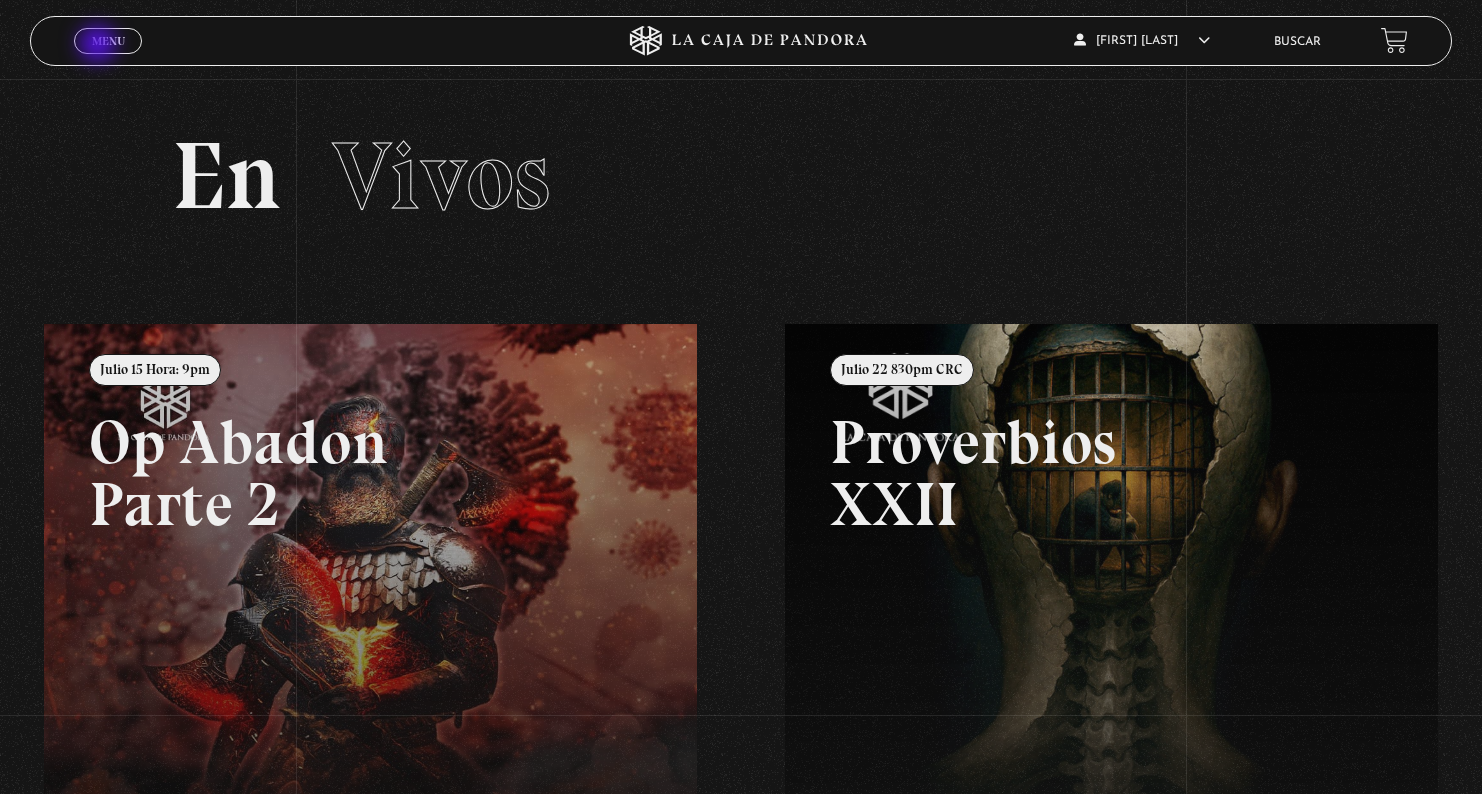 click on "Menu" at bounding box center (108, 41) 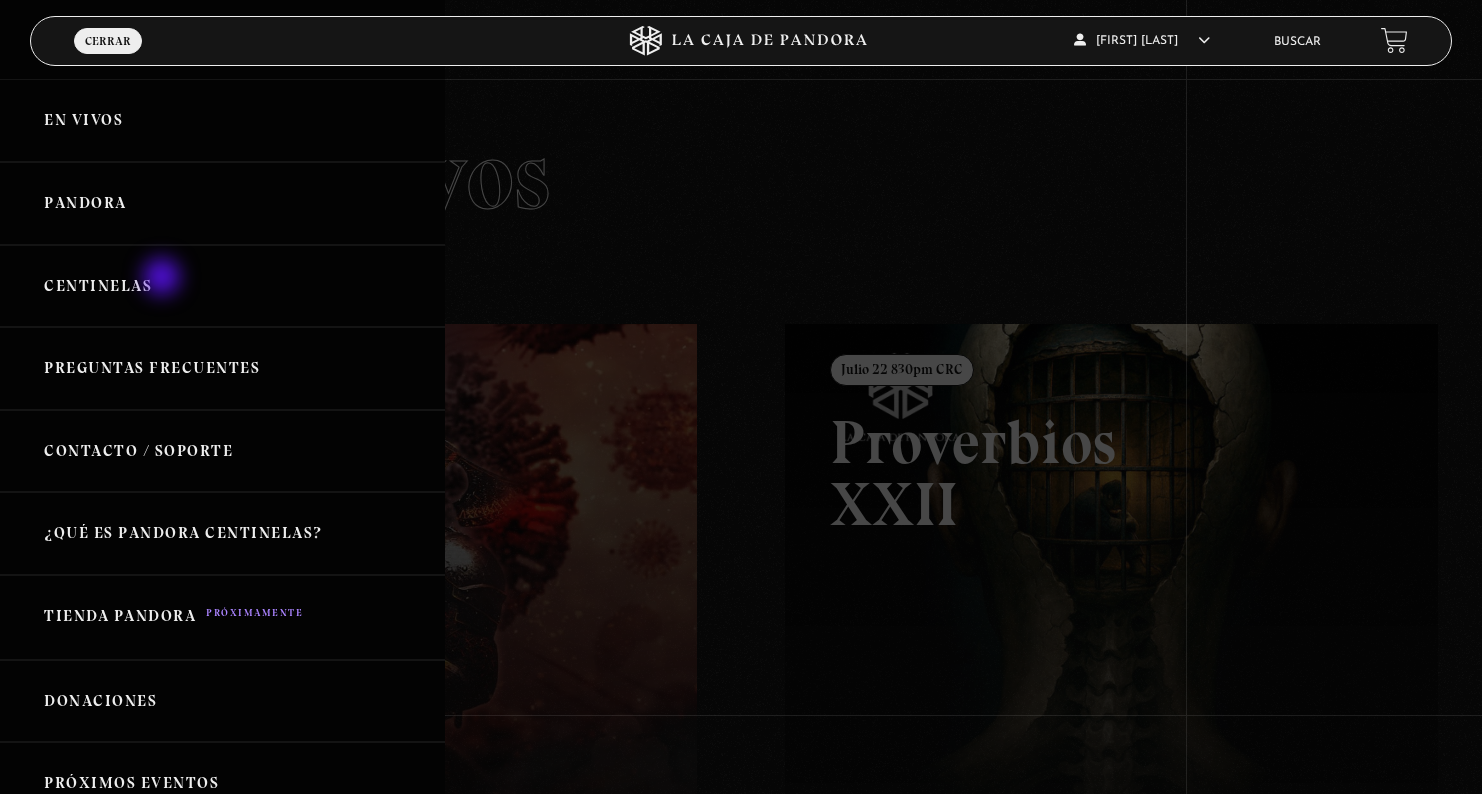 click on "Centinelas" at bounding box center (222, 286) 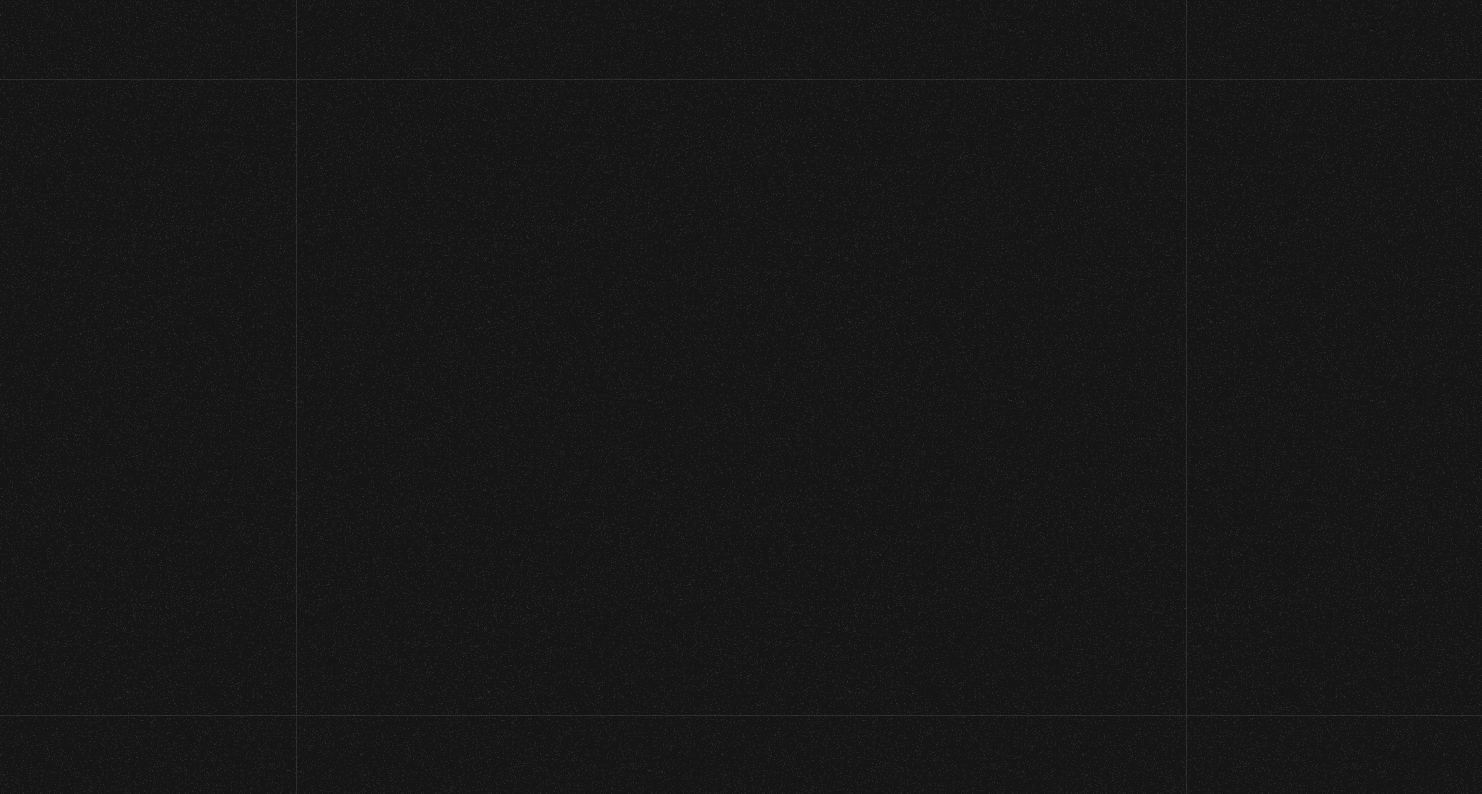 scroll, scrollTop: 0, scrollLeft: 0, axis: both 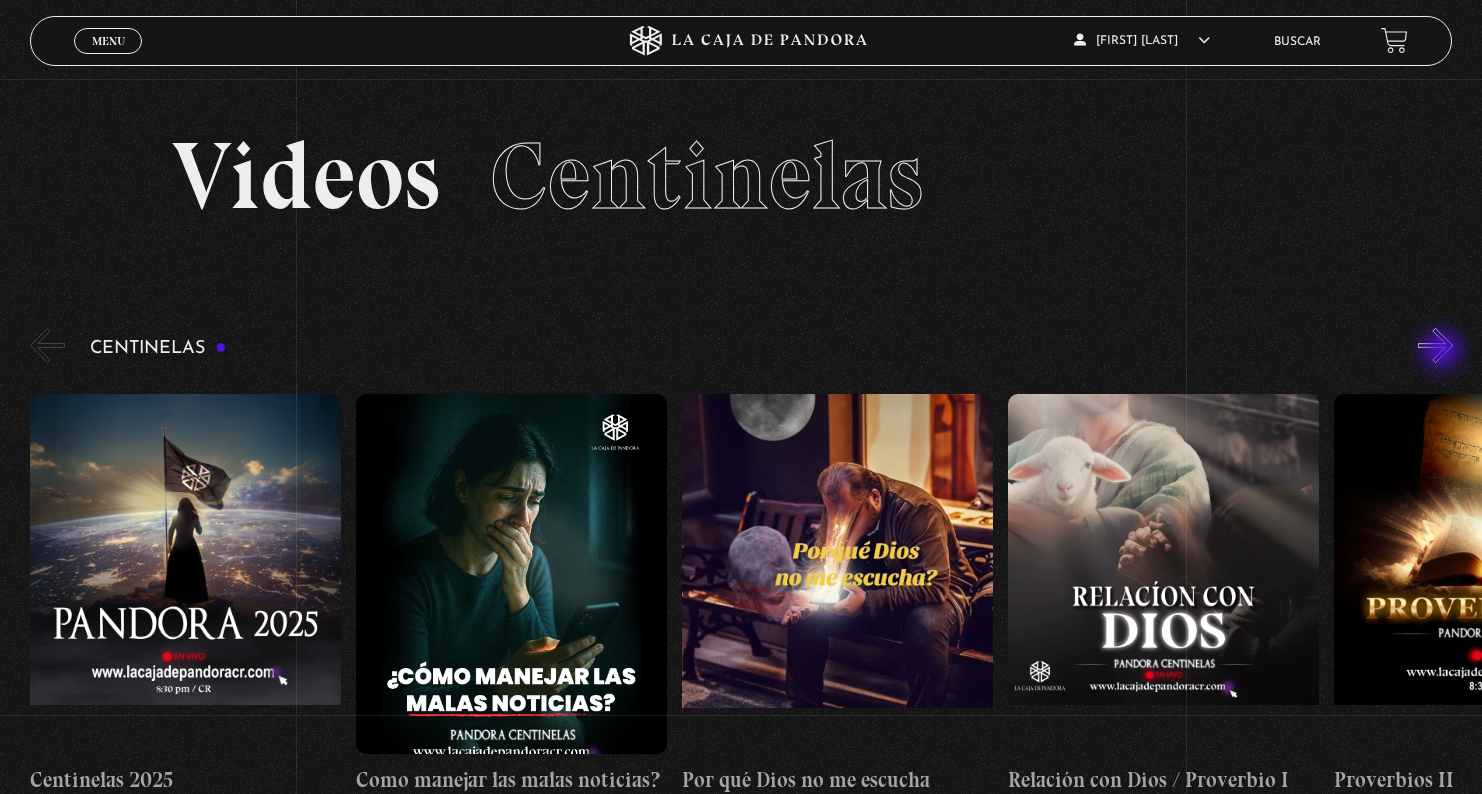 click on "»" at bounding box center [1435, 345] 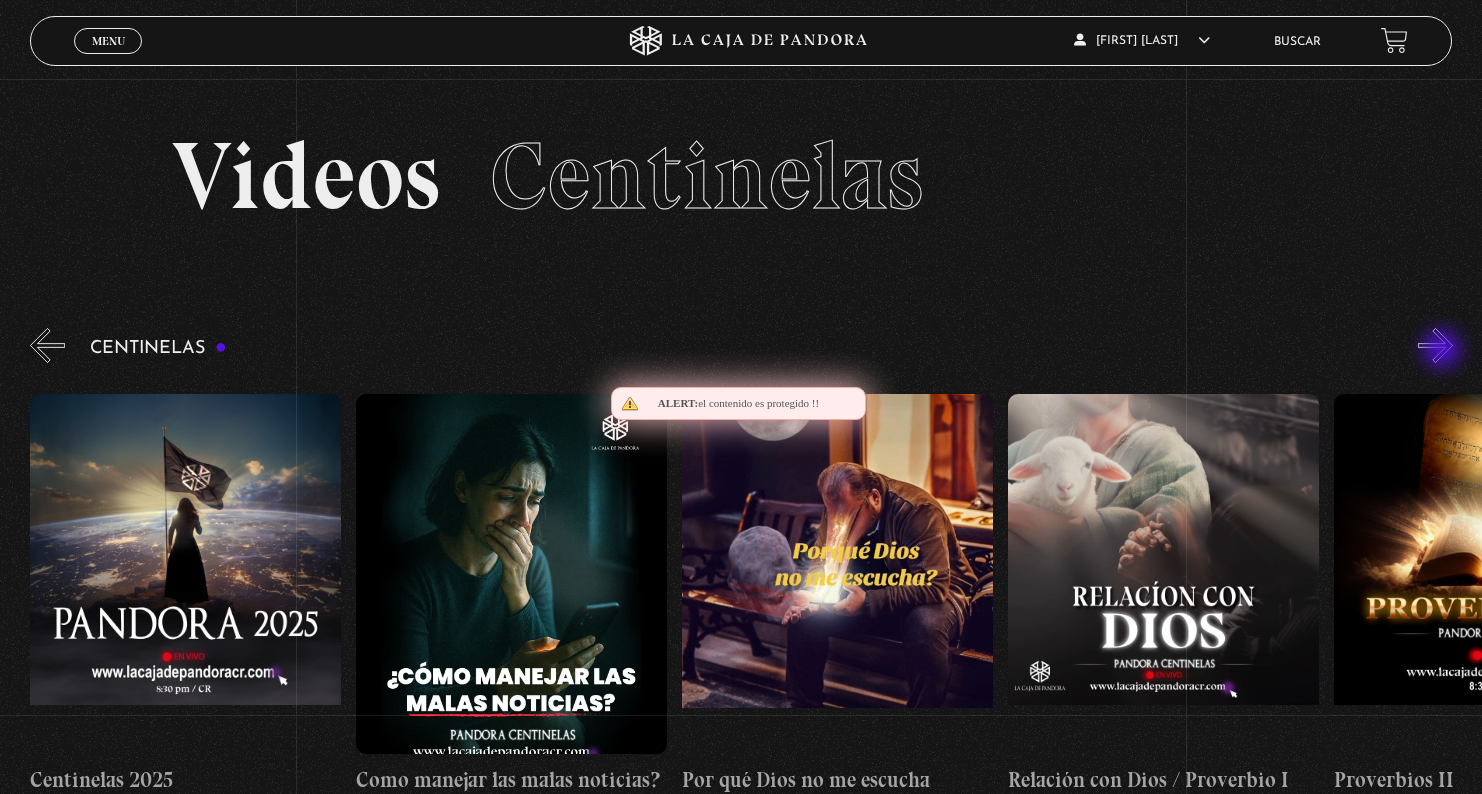 scroll, scrollTop: 0, scrollLeft: 326, axis: horizontal 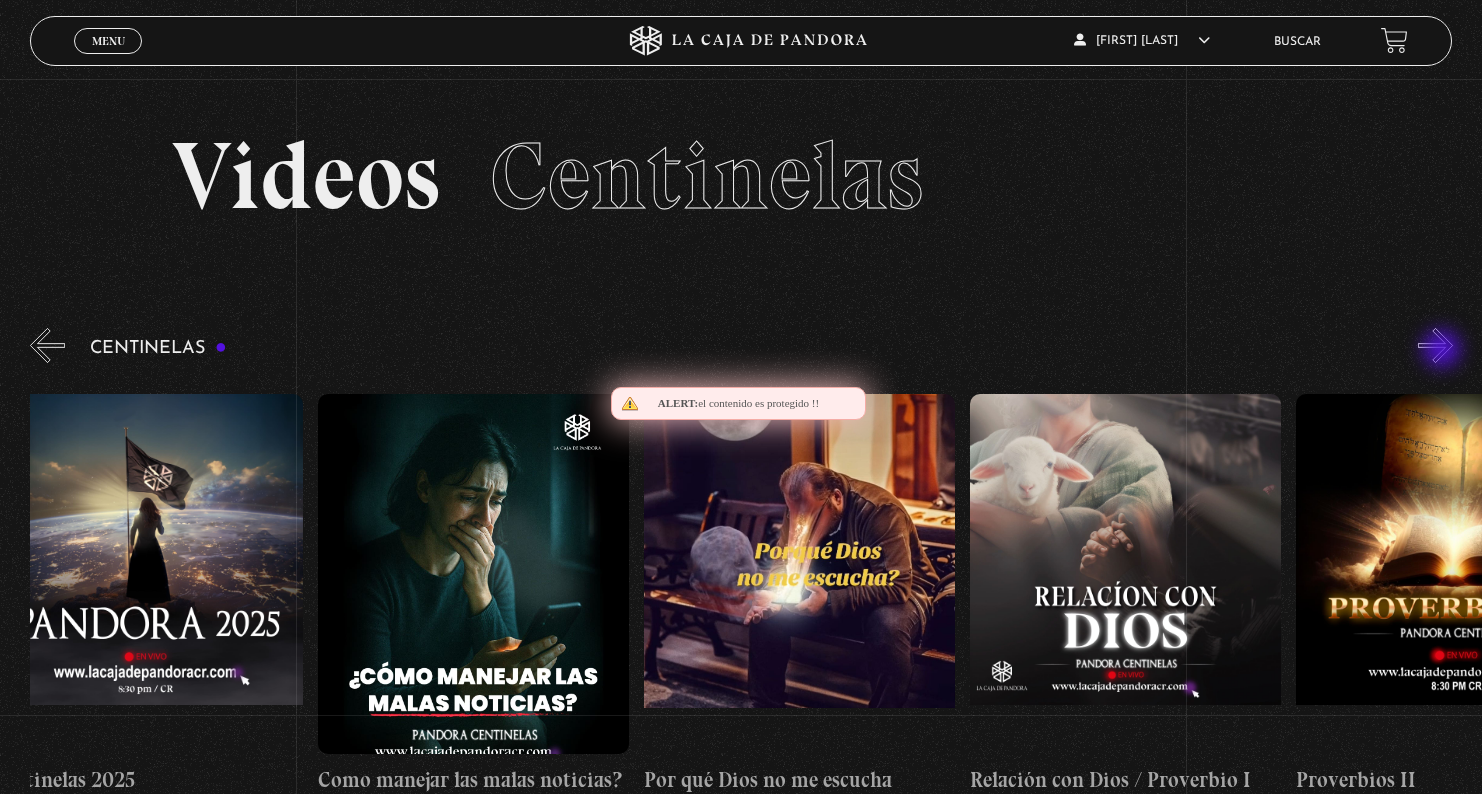 click on "»" at bounding box center (1435, 345) 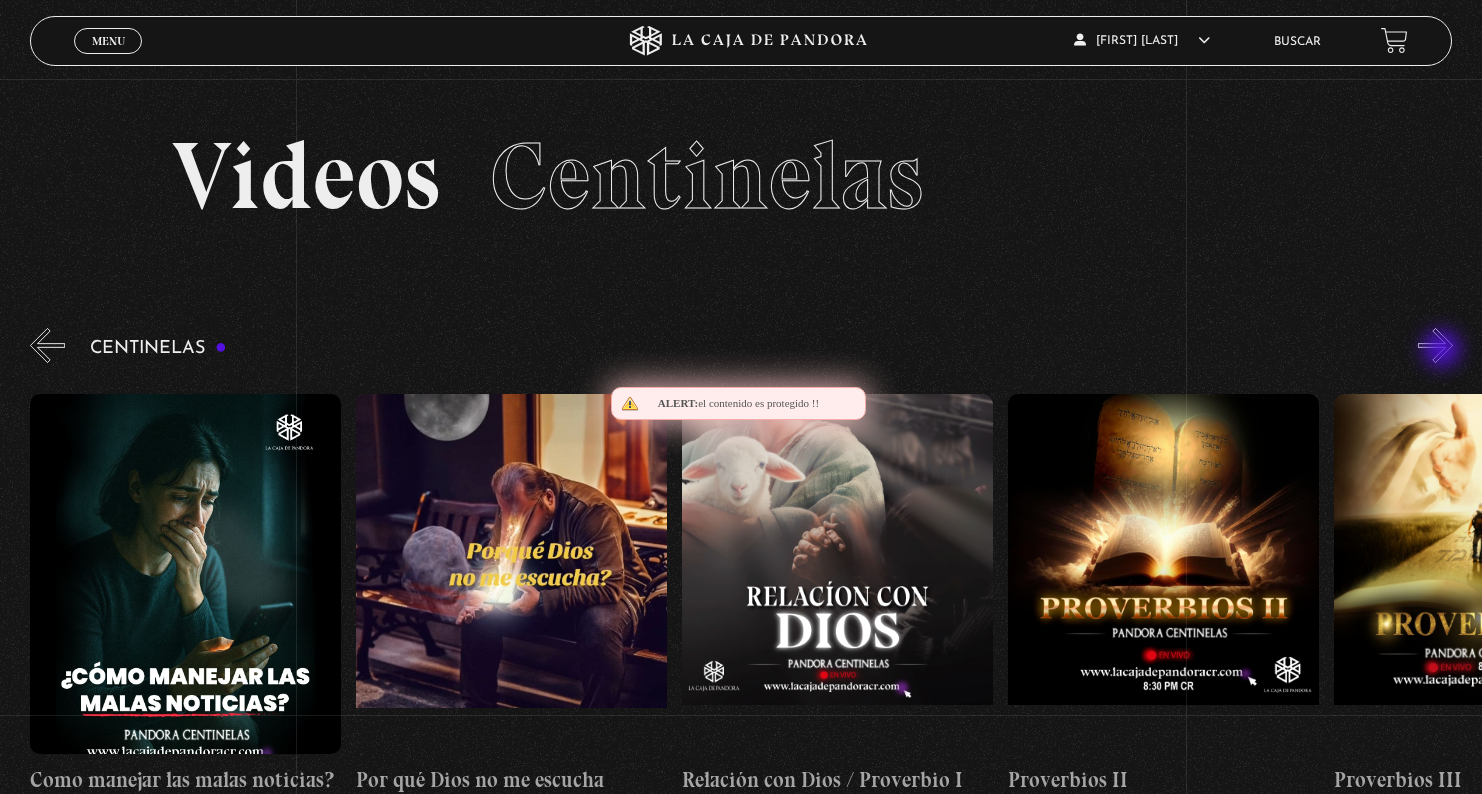 click on "»" at bounding box center (1435, 345) 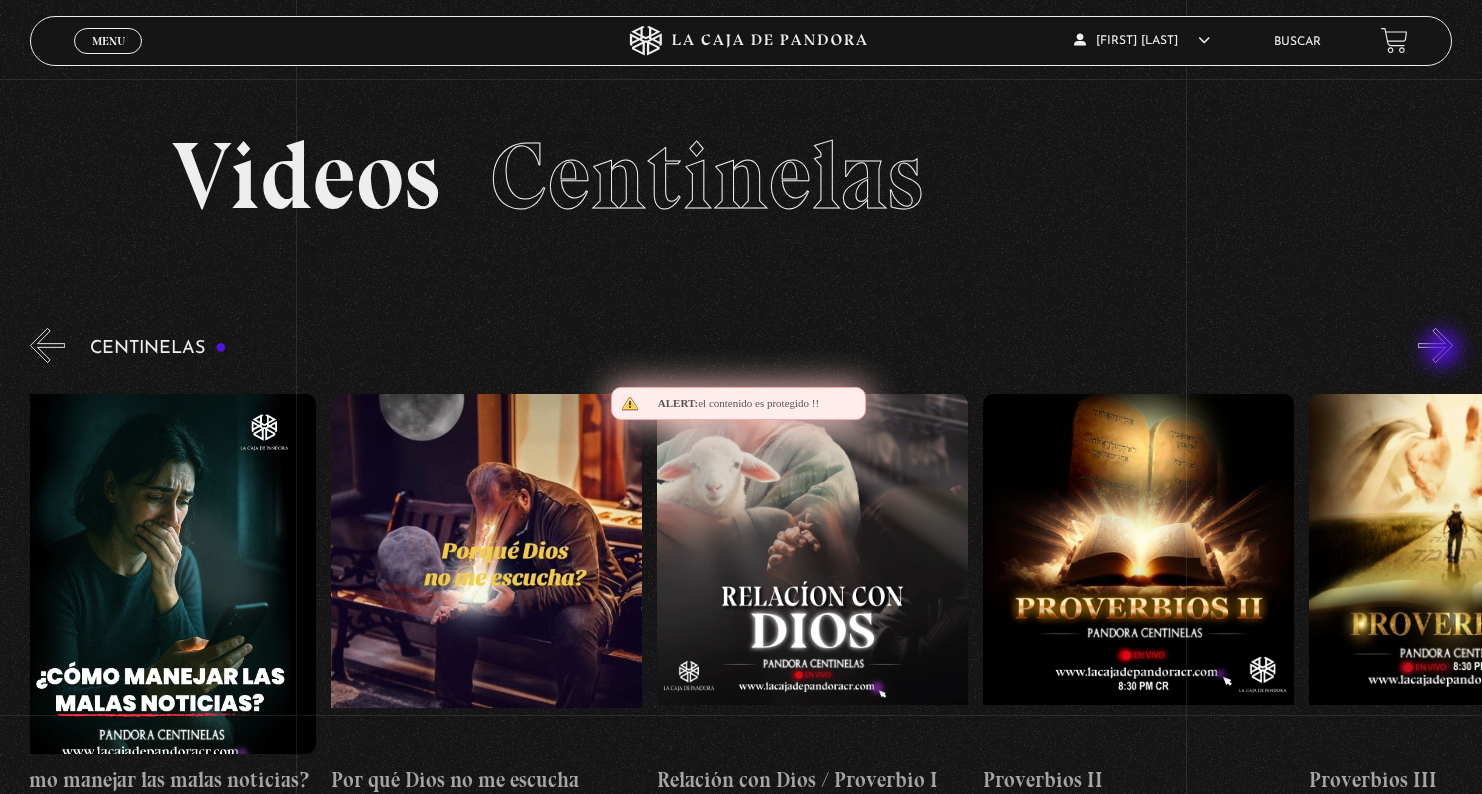 click on "»" at bounding box center [1435, 345] 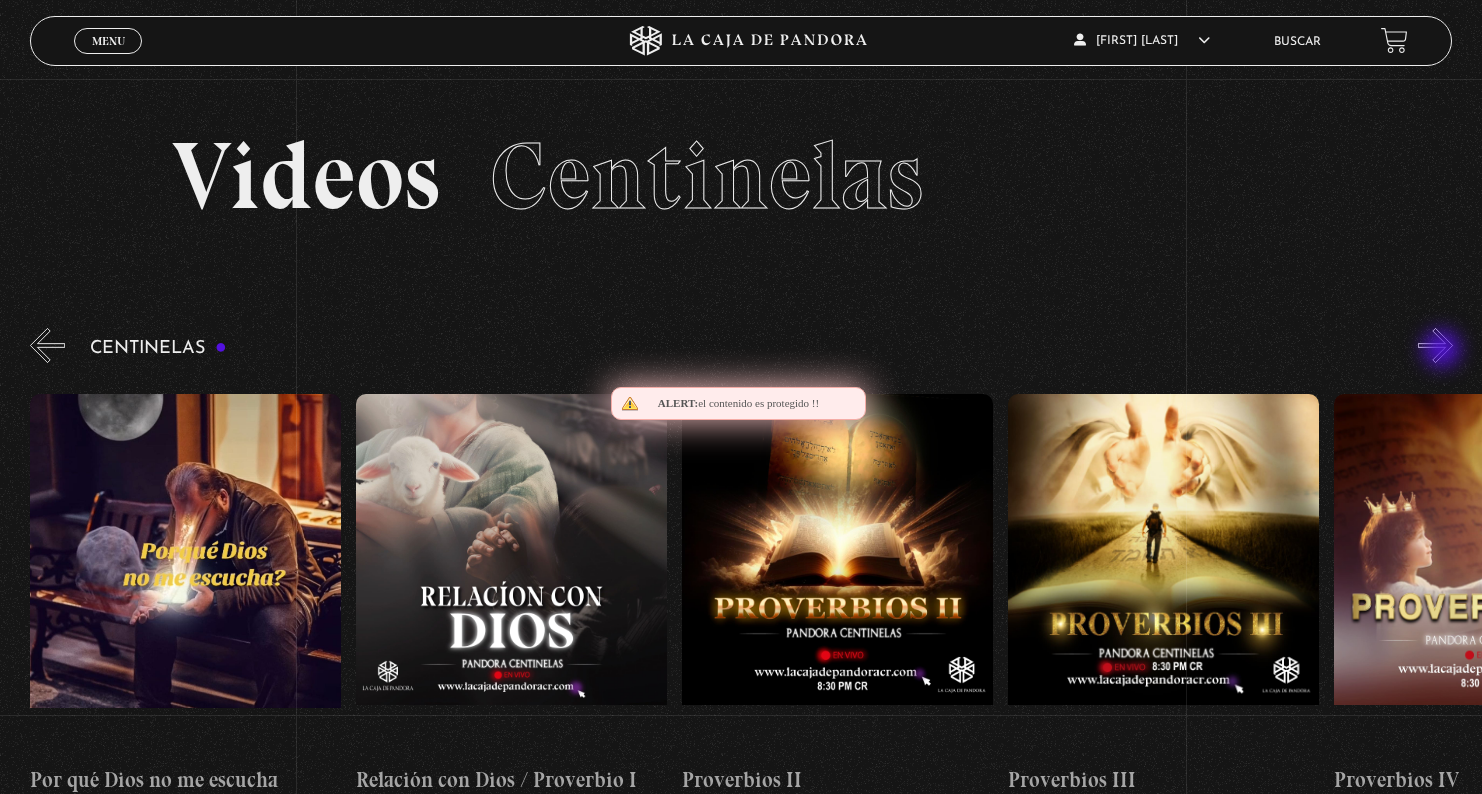 click on "»" at bounding box center [1435, 345] 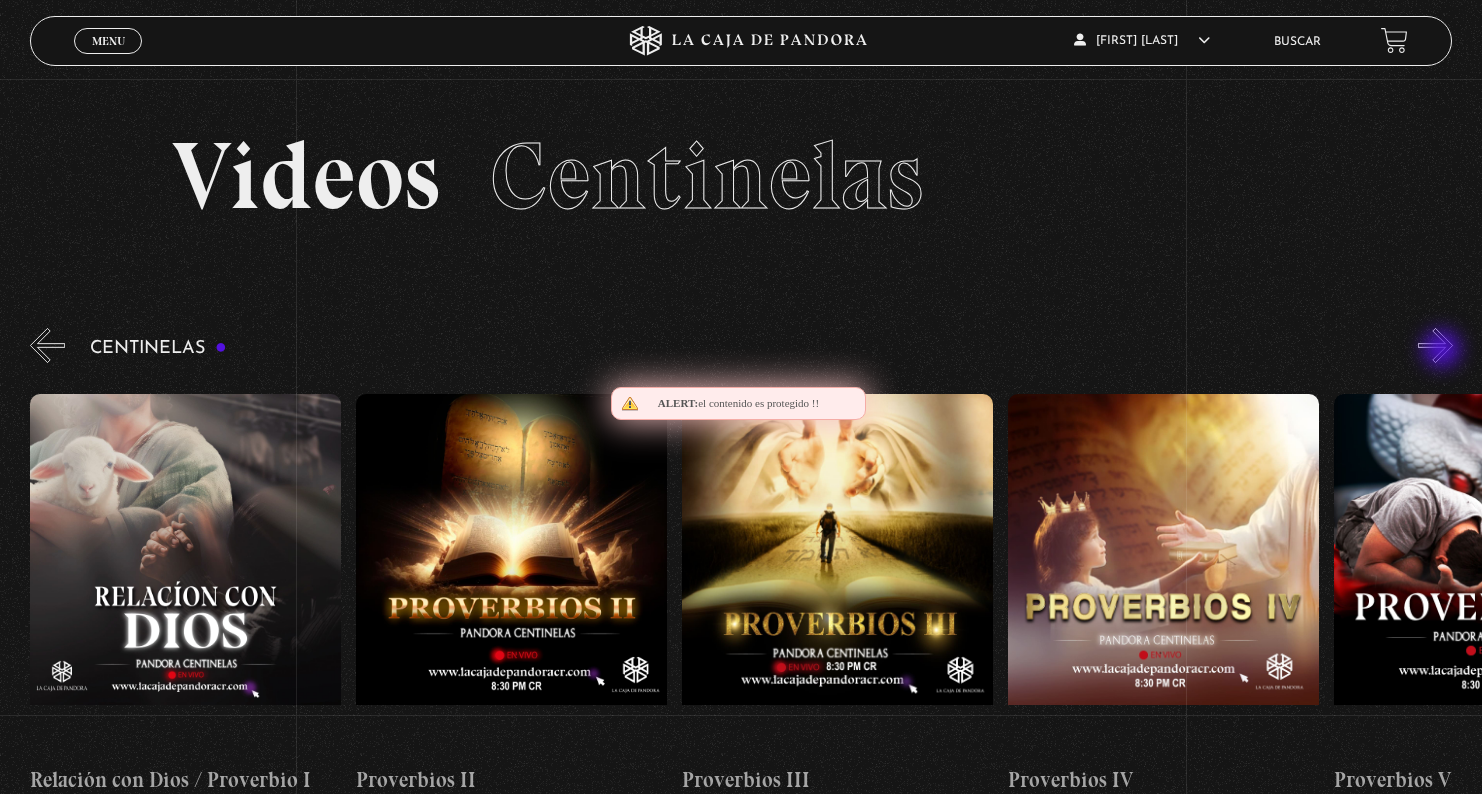 click on "»" at bounding box center (1435, 345) 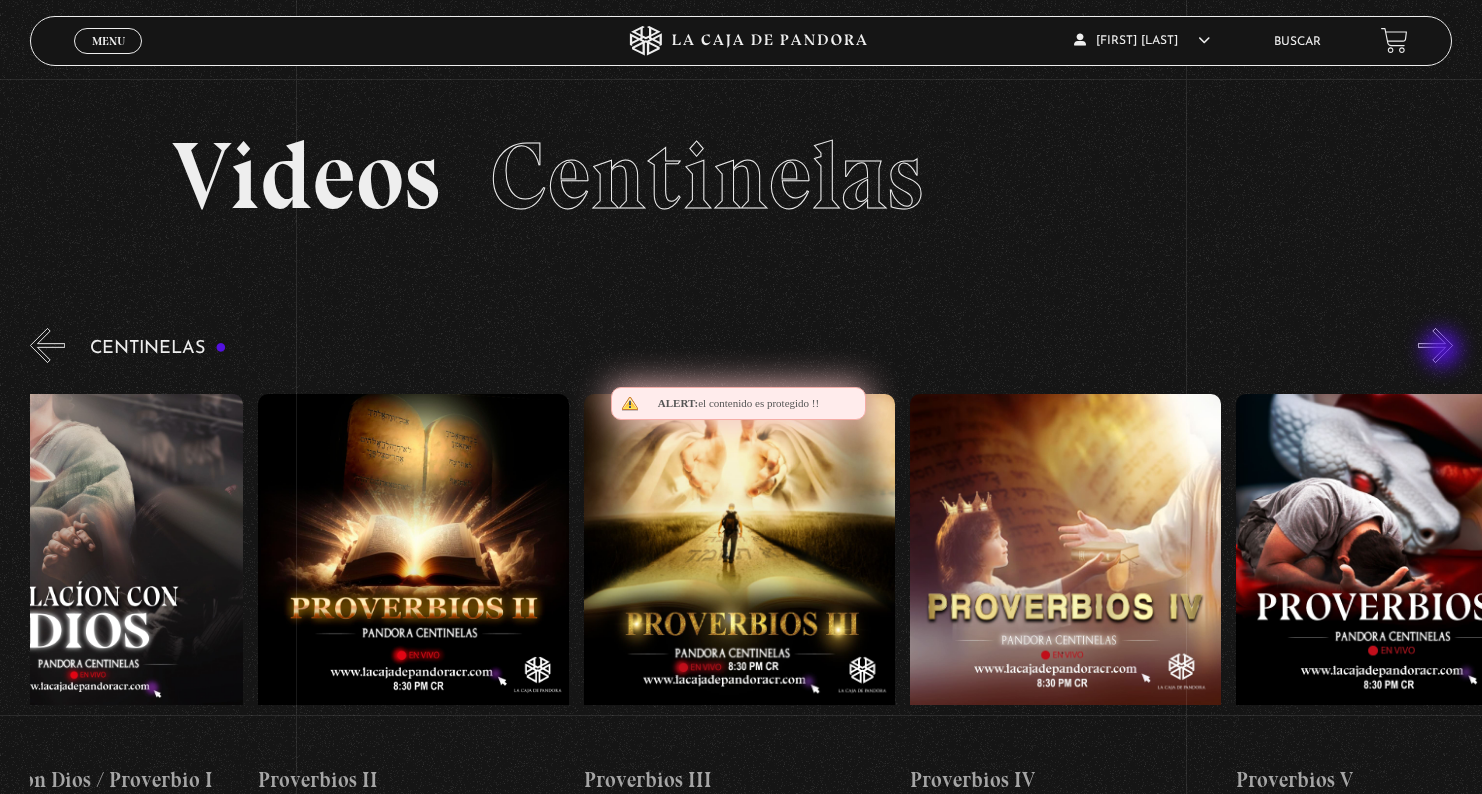 click on "»" at bounding box center [1435, 345] 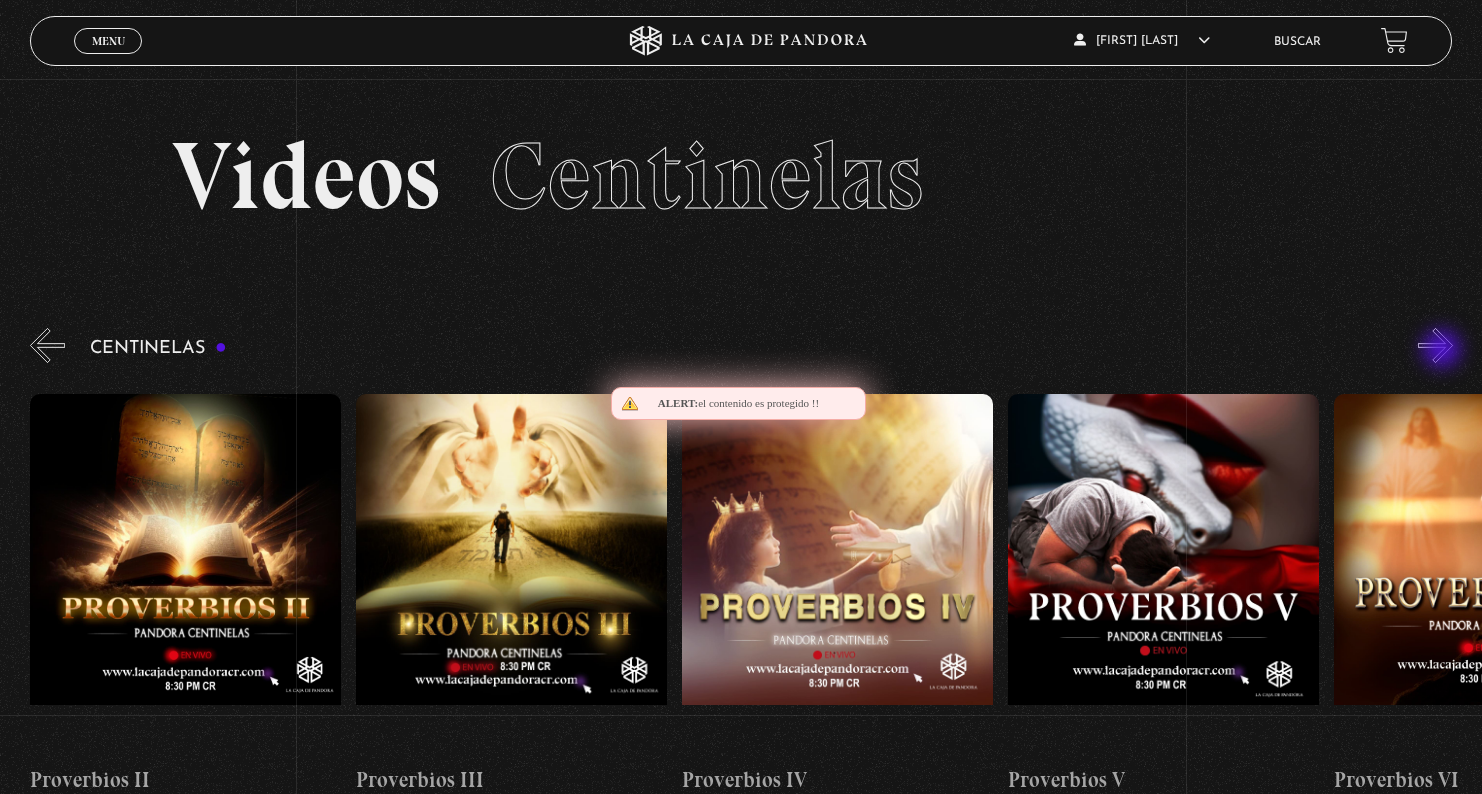click on "»" at bounding box center [1435, 345] 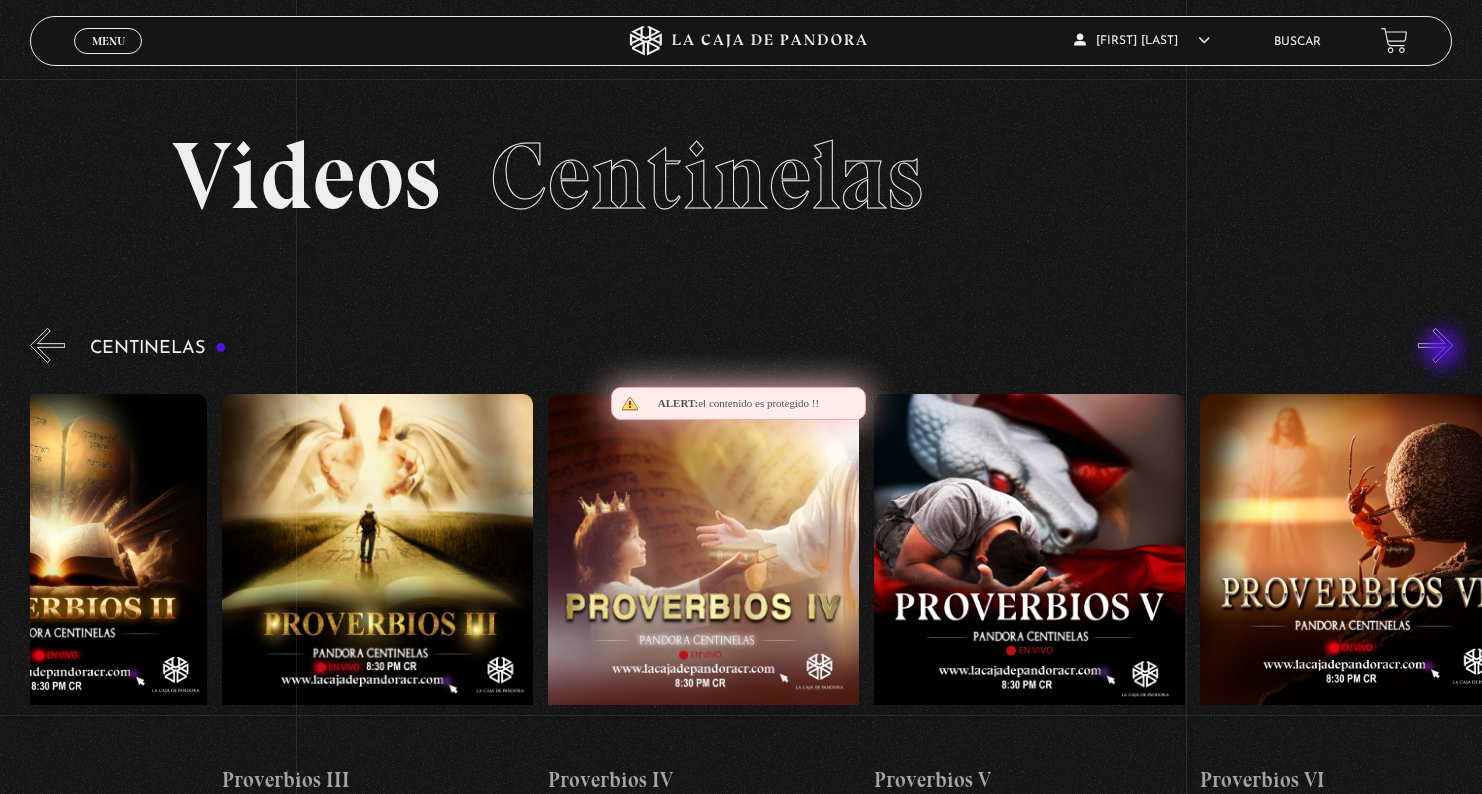 click on "»" at bounding box center [1435, 345] 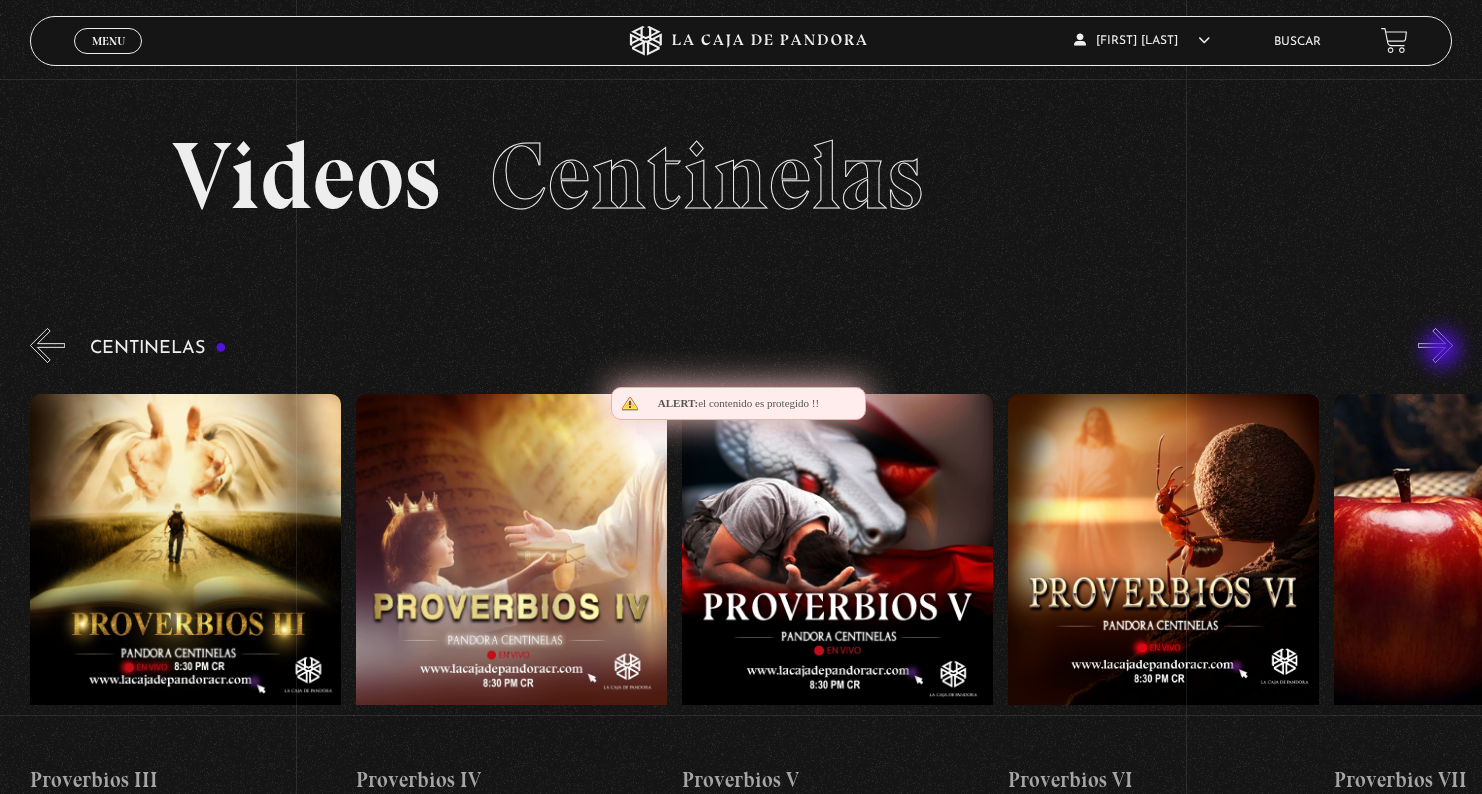 click on "»" at bounding box center [1435, 345] 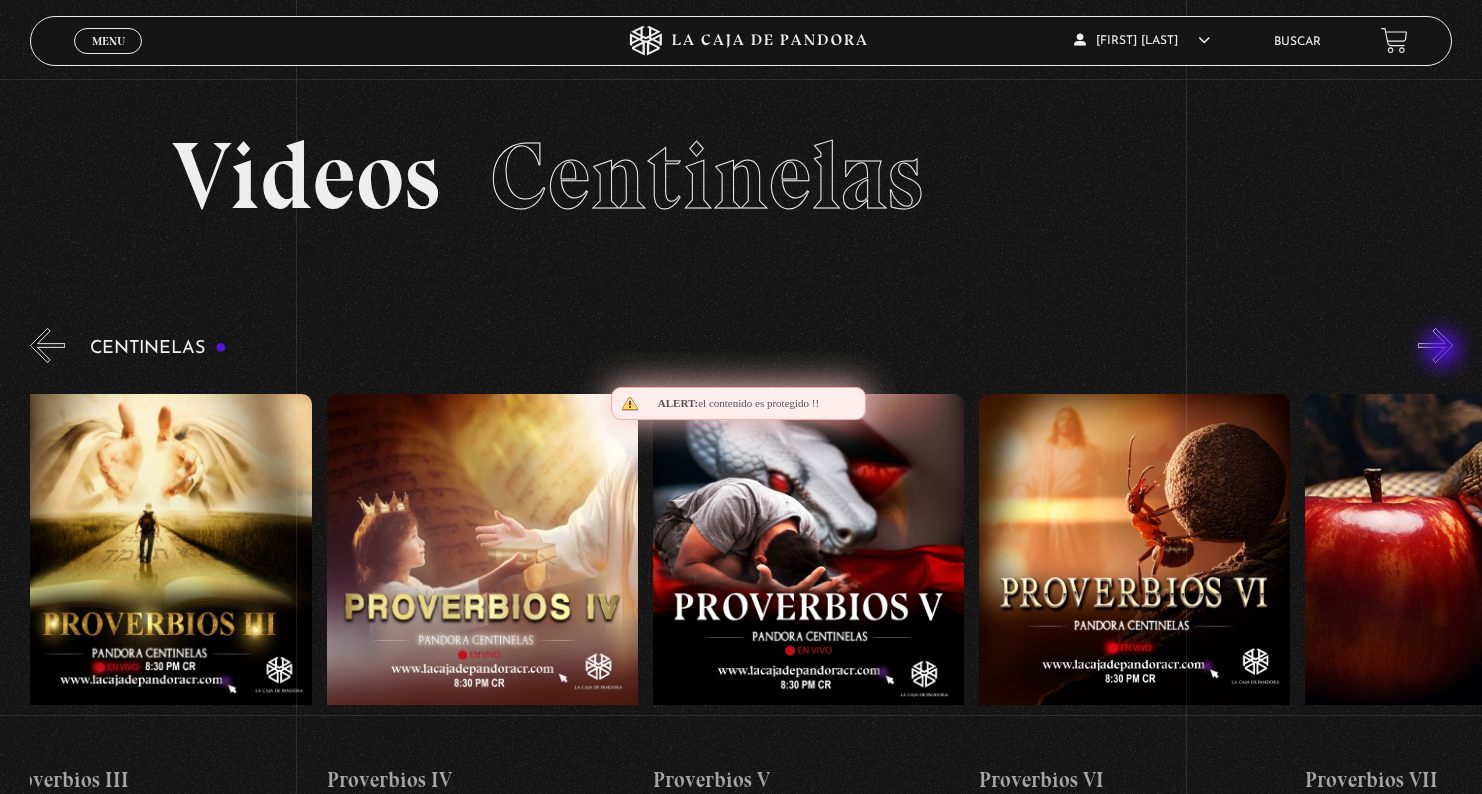 click on "»" at bounding box center [1435, 345] 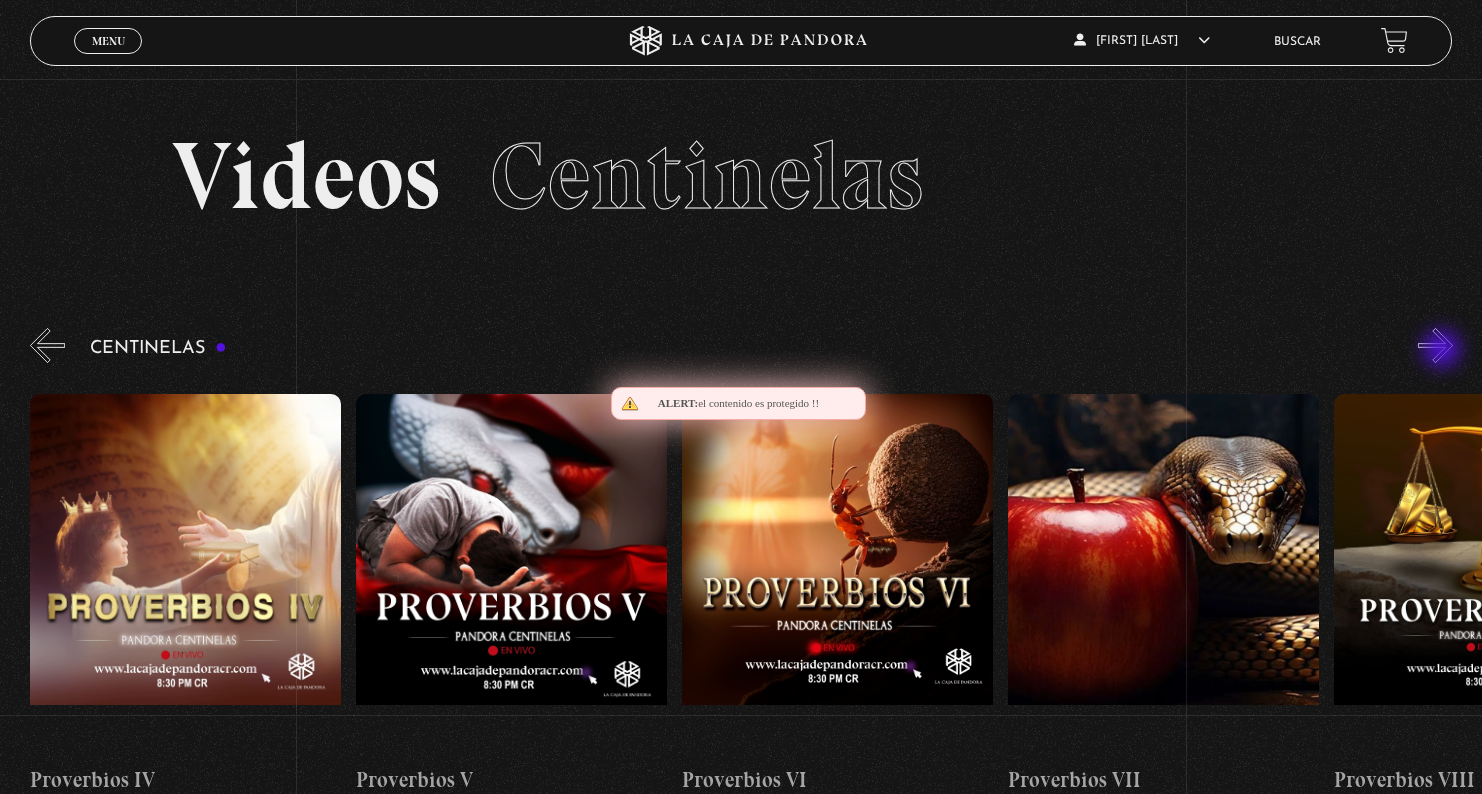 click on "»" at bounding box center (1435, 345) 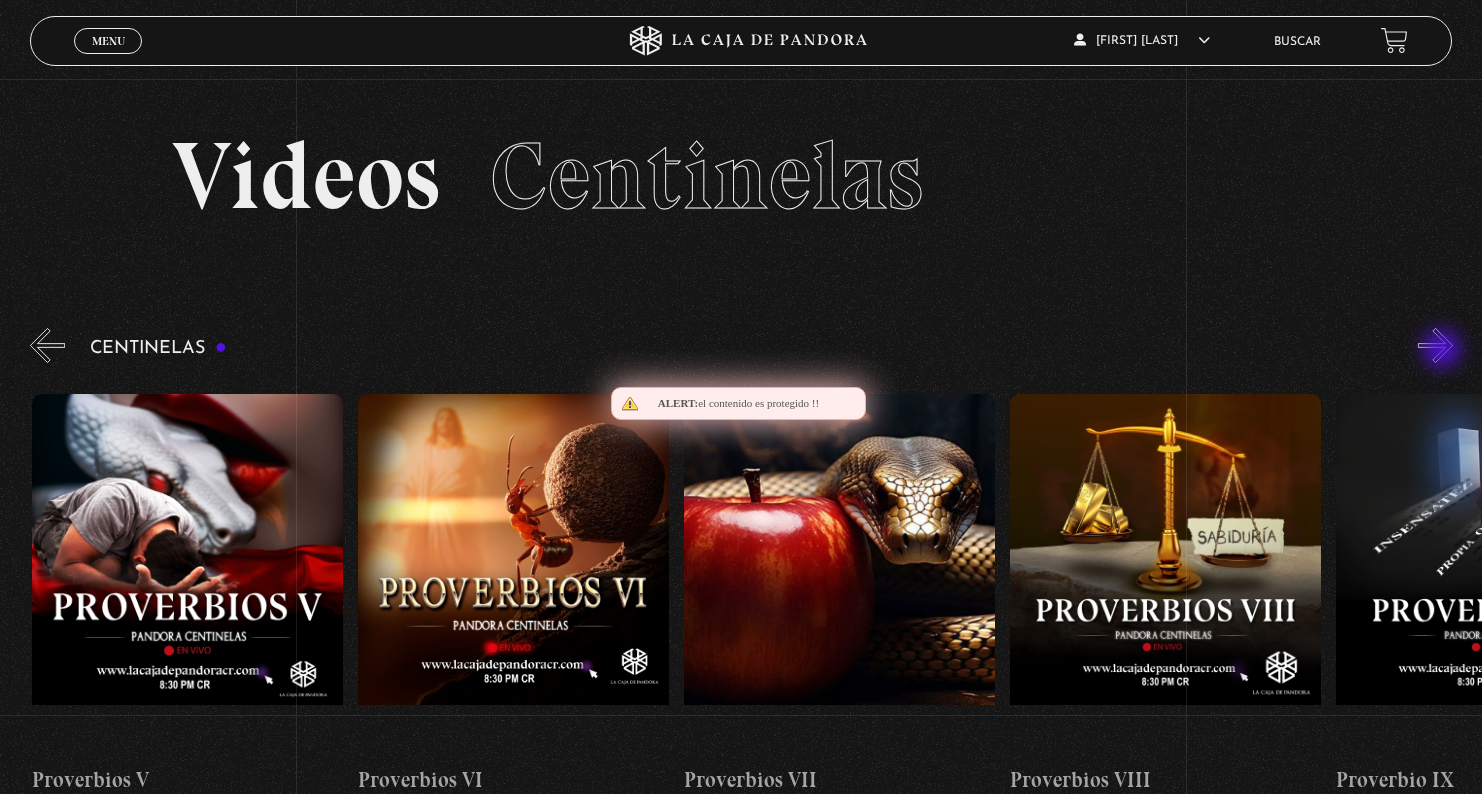 click on "»" at bounding box center [1435, 345] 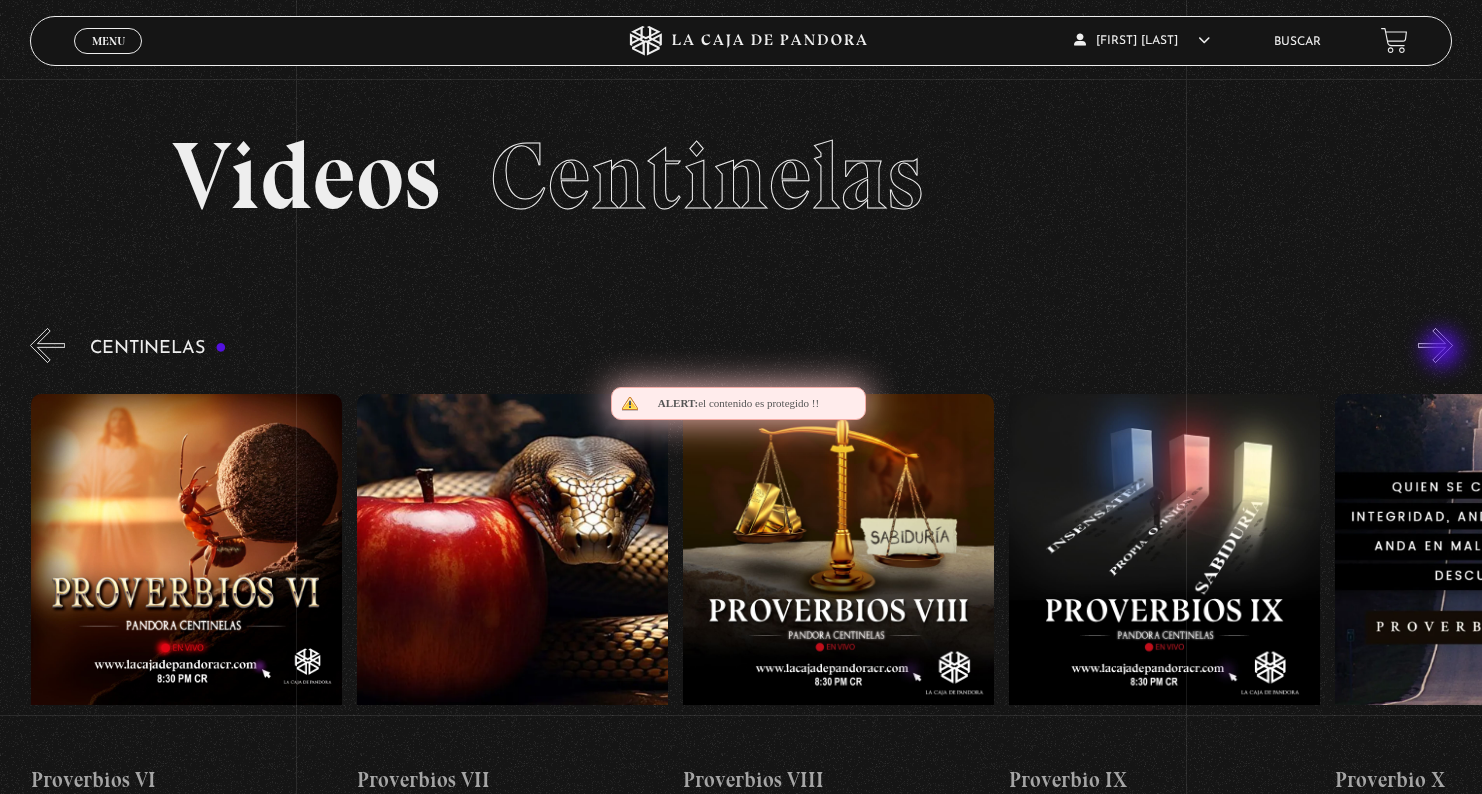 scroll, scrollTop: 0, scrollLeft: 2608, axis: horizontal 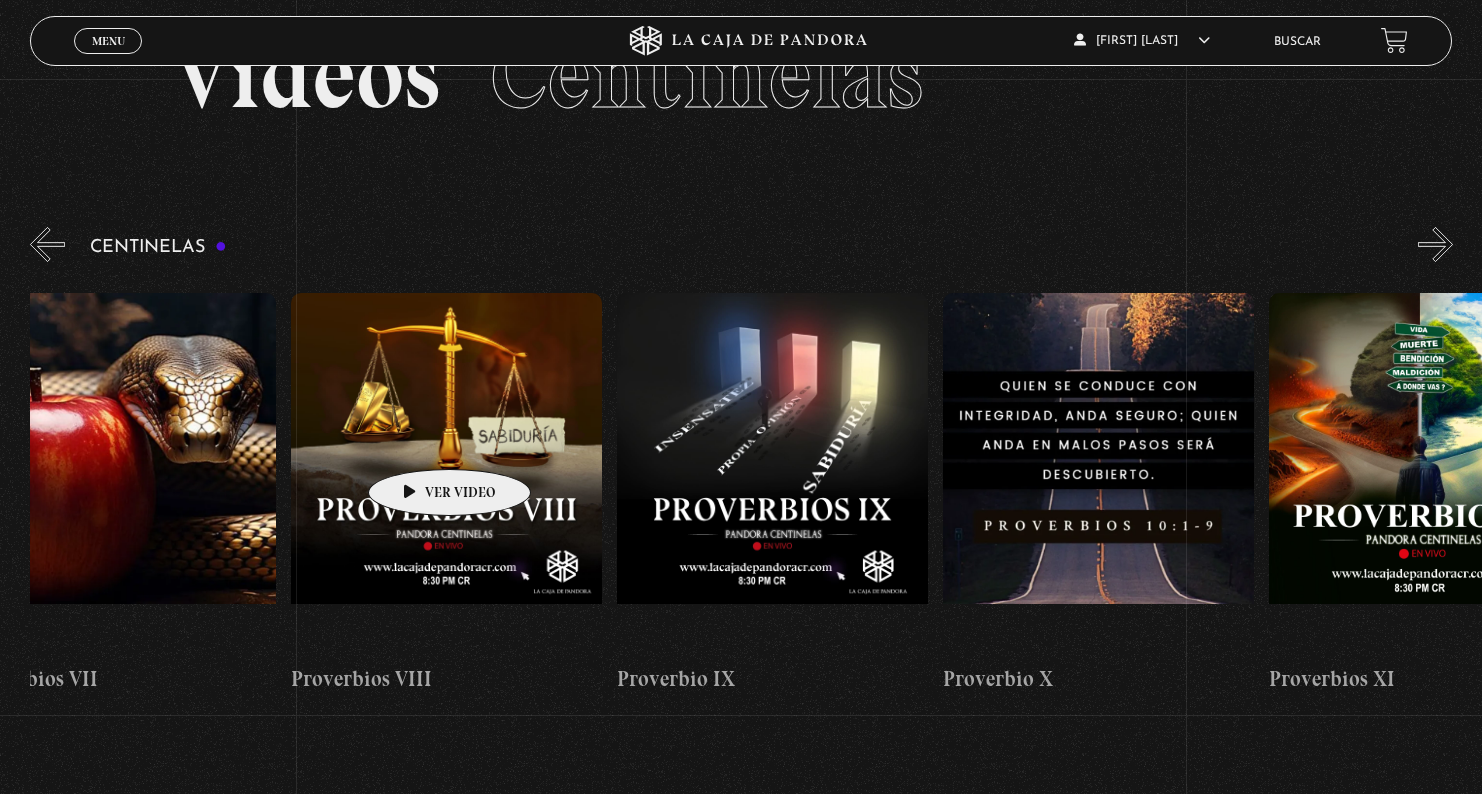 click at bounding box center [446, 473] 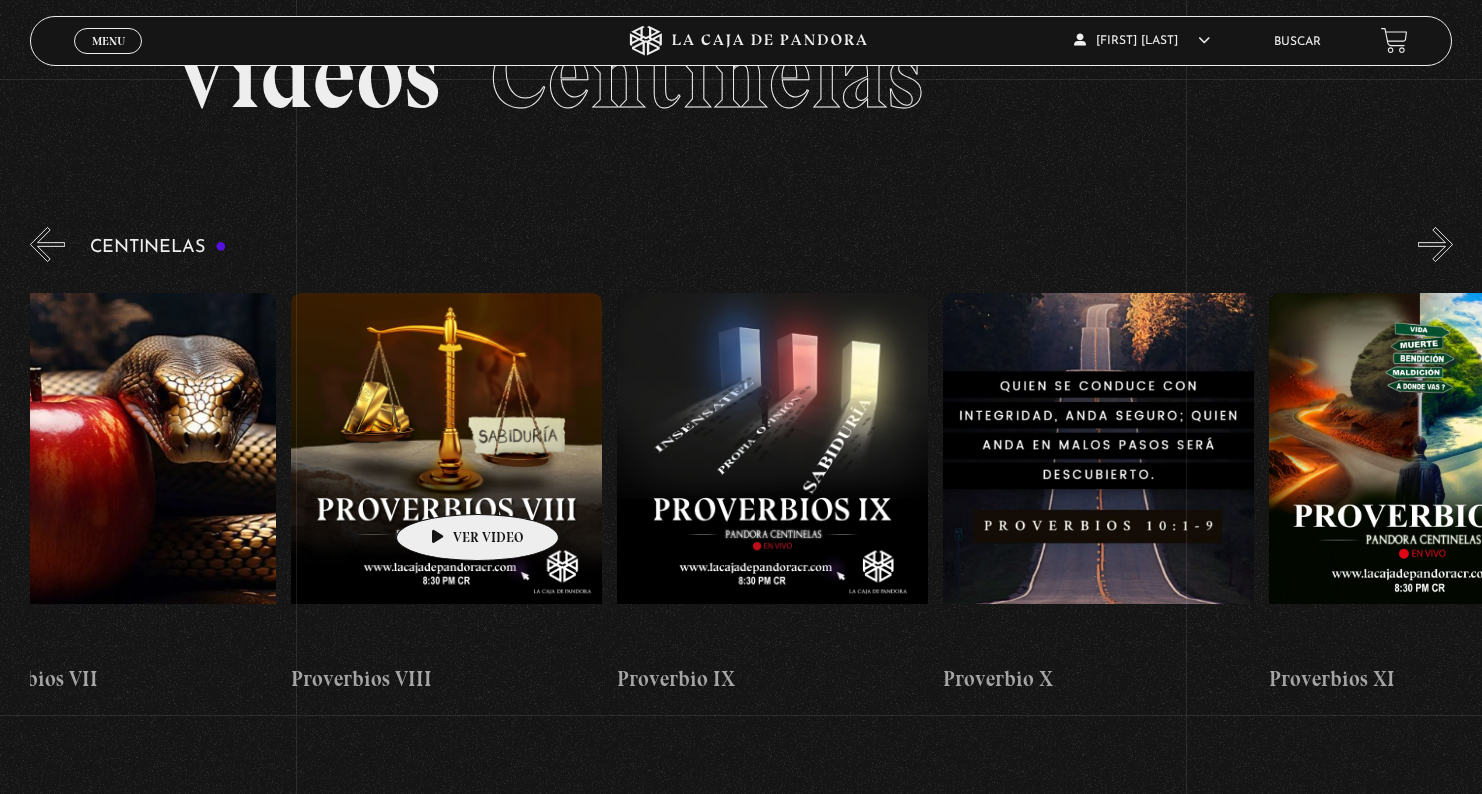 click at bounding box center (446, 473) 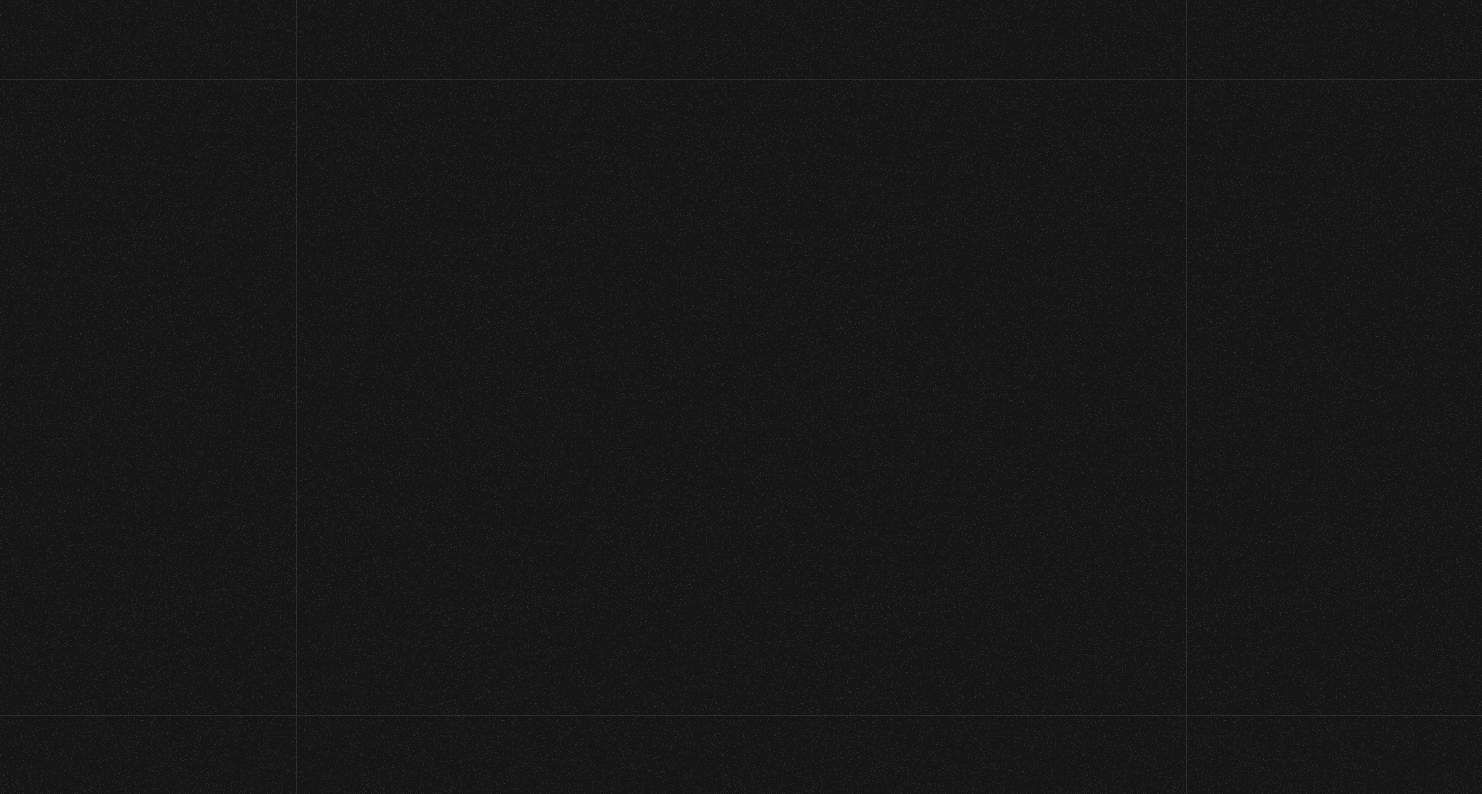 scroll, scrollTop: 0, scrollLeft: 0, axis: both 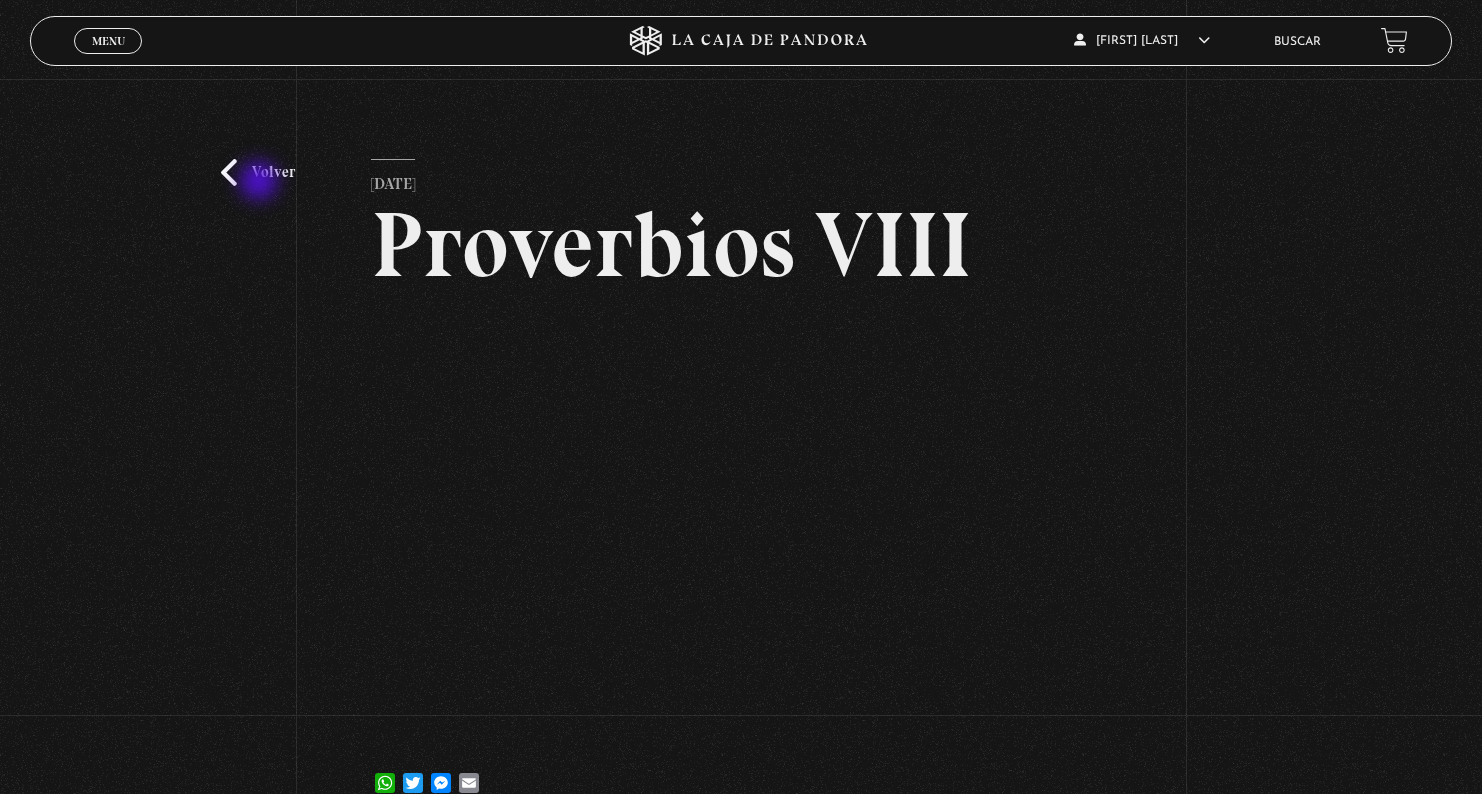 click on "Volver" at bounding box center [258, 172] 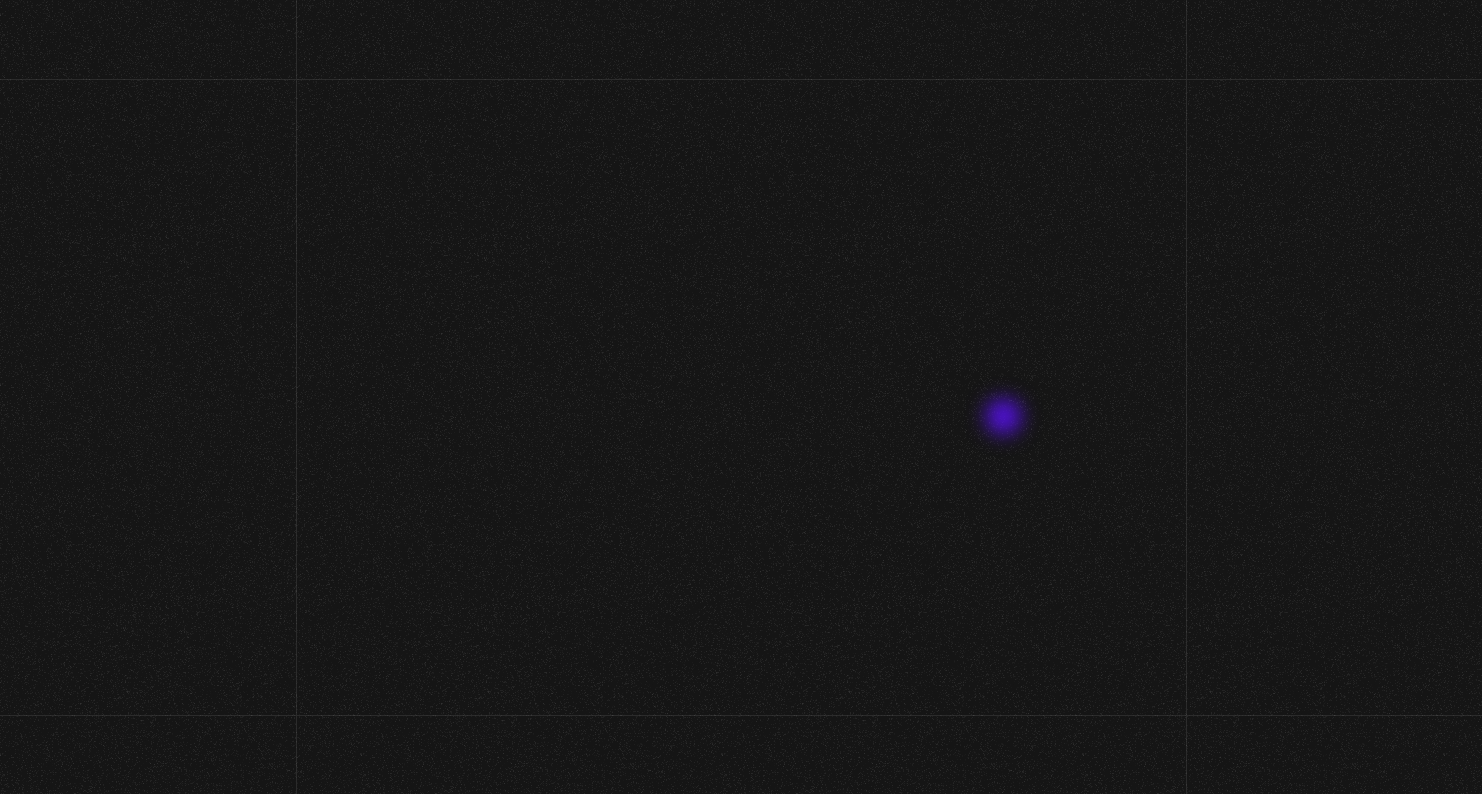 scroll, scrollTop: 101, scrollLeft: 0, axis: vertical 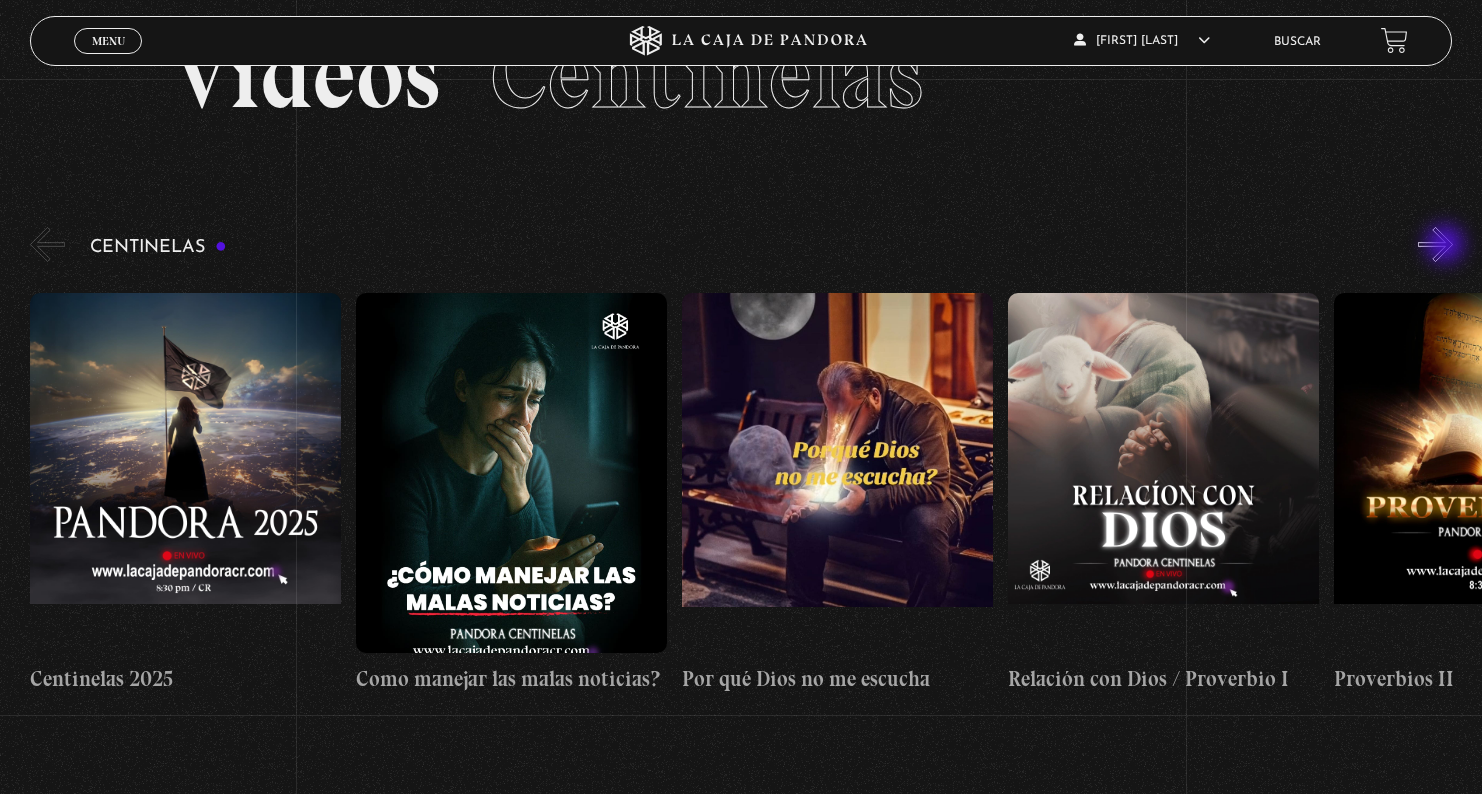 click on "»" at bounding box center [1435, 244] 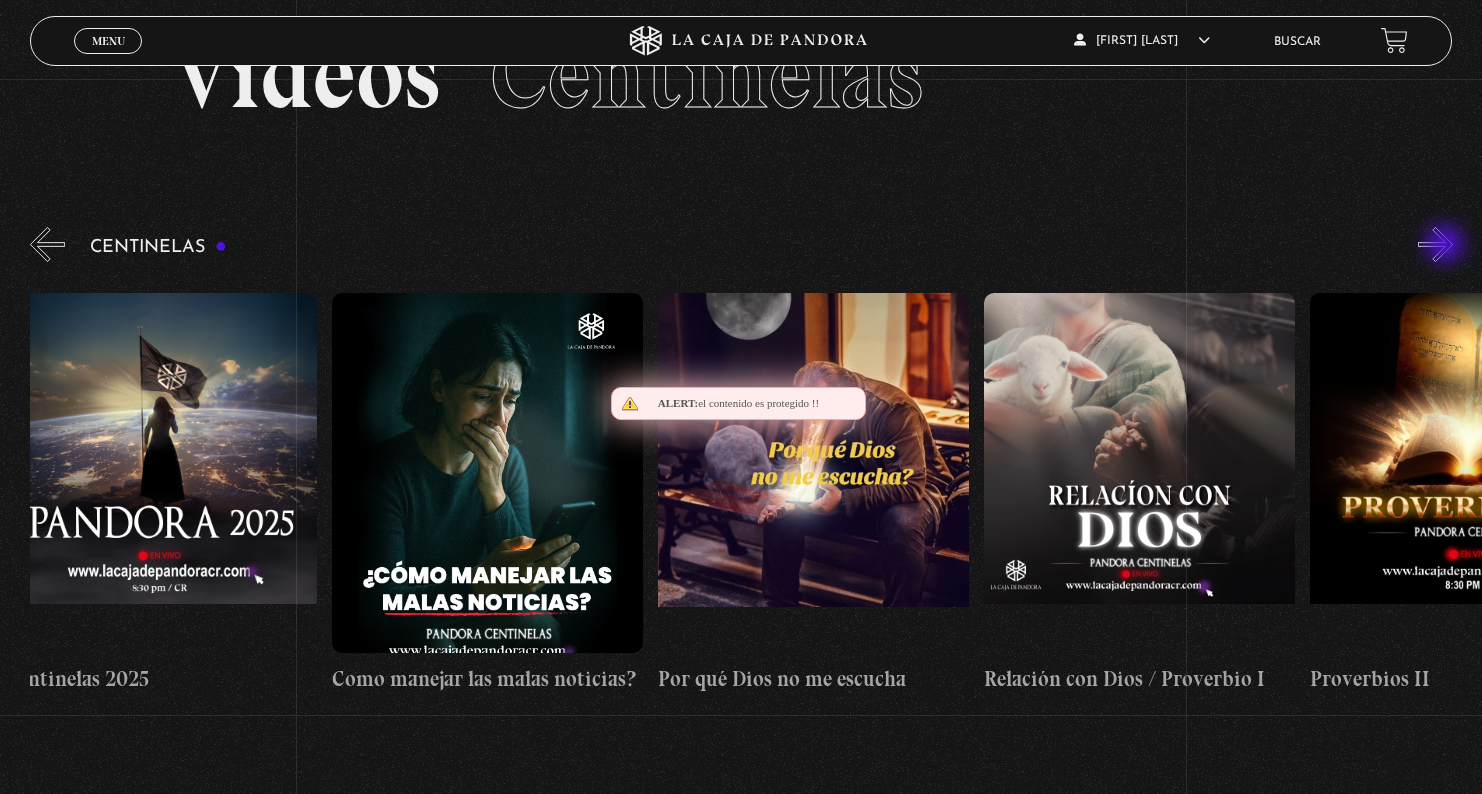 click on "»" at bounding box center [1435, 244] 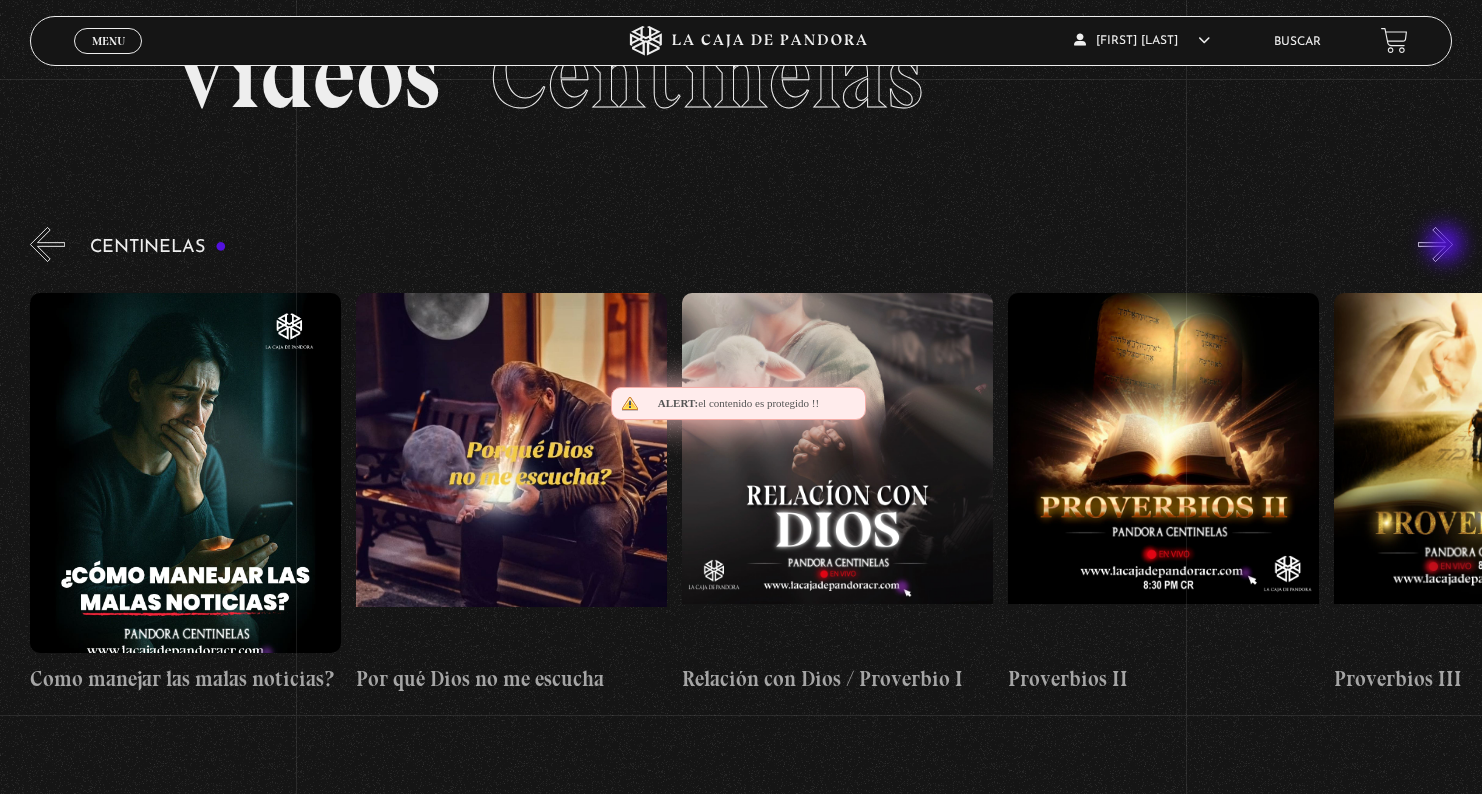 click on "»" at bounding box center [1435, 244] 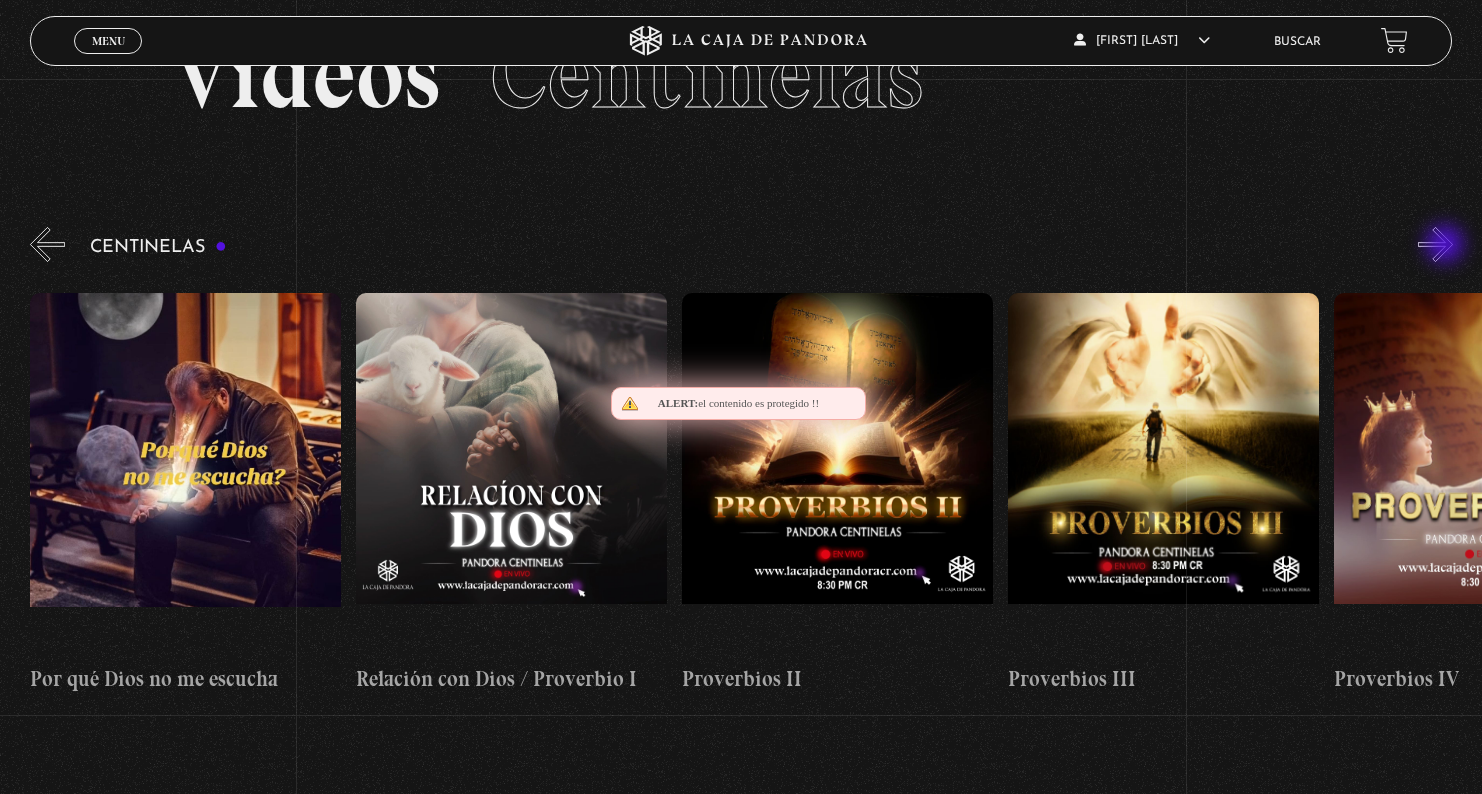 click on "»" at bounding box center (1435, 244) 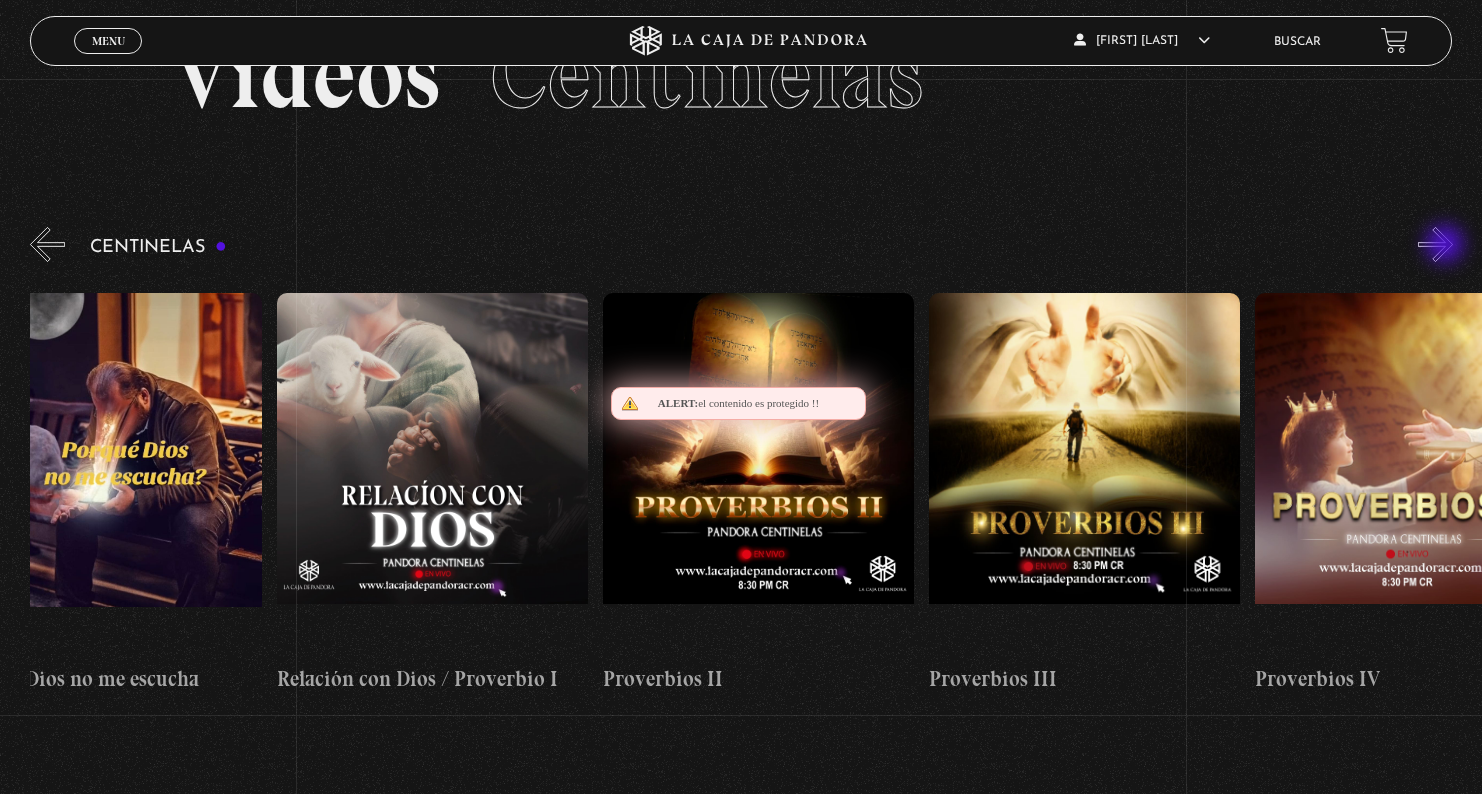 click on "»" at bounding box center [1435, 244] 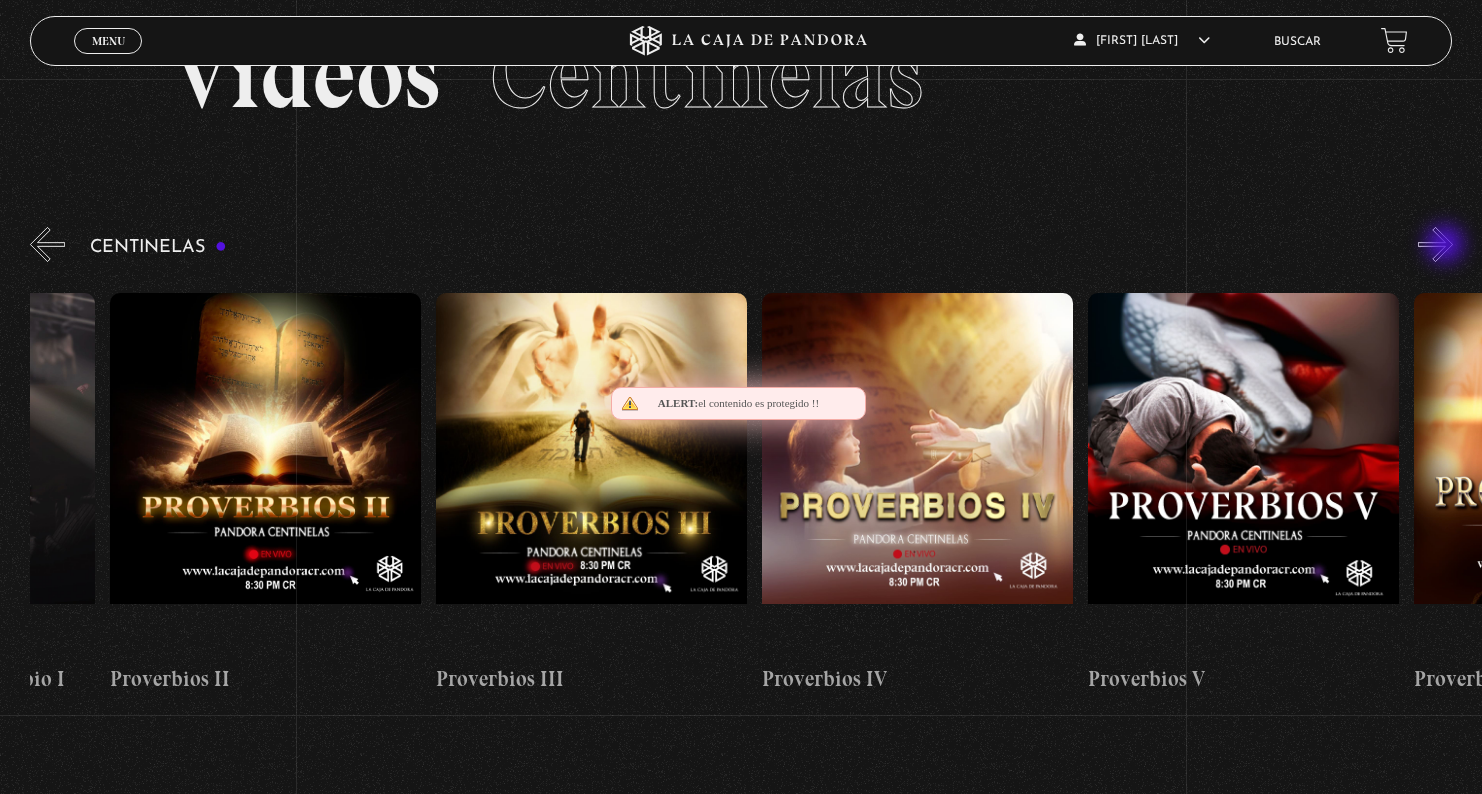 click on "»" at bounding box center (1435, 244) 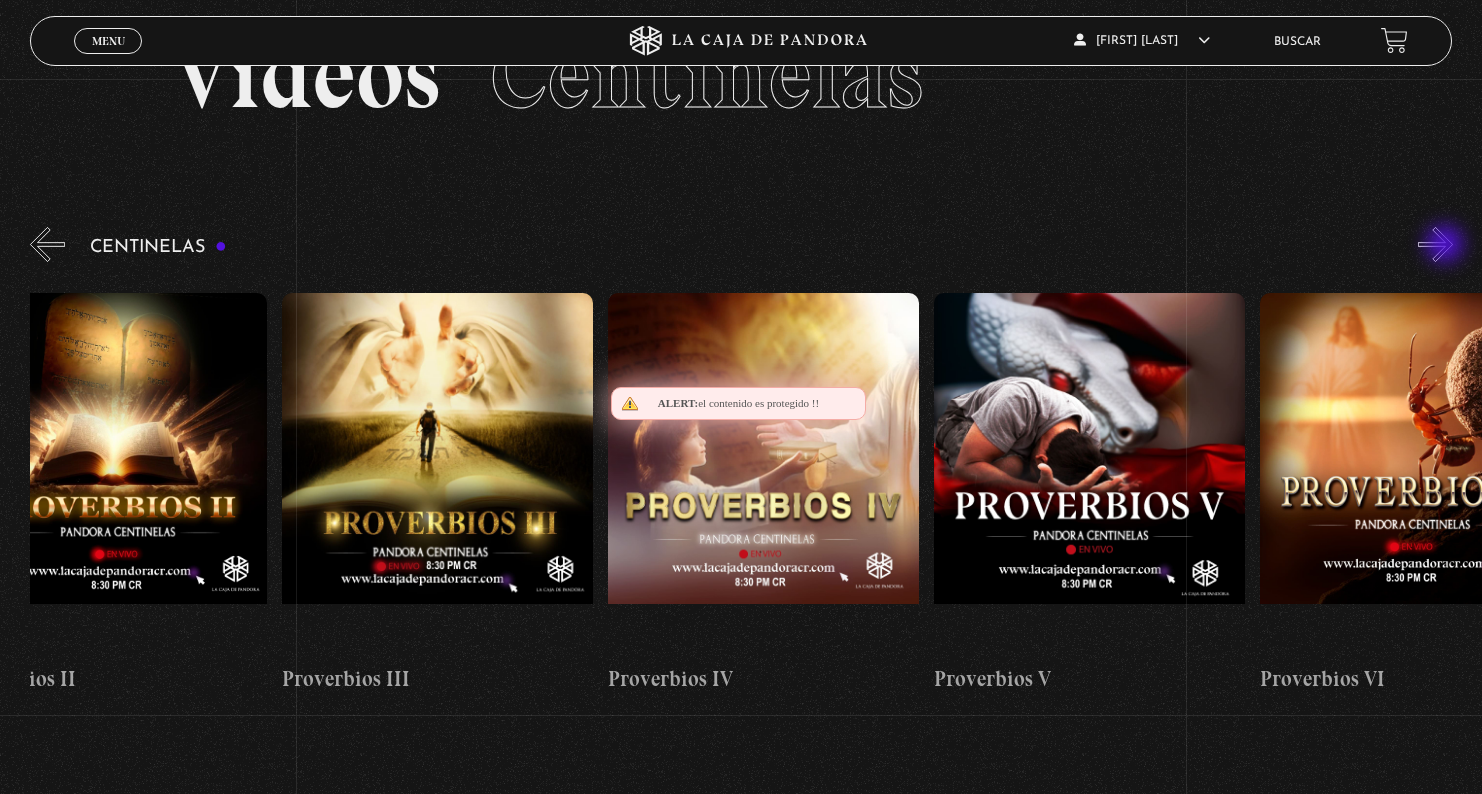 click on "»" at bounding box center [1435, 244] 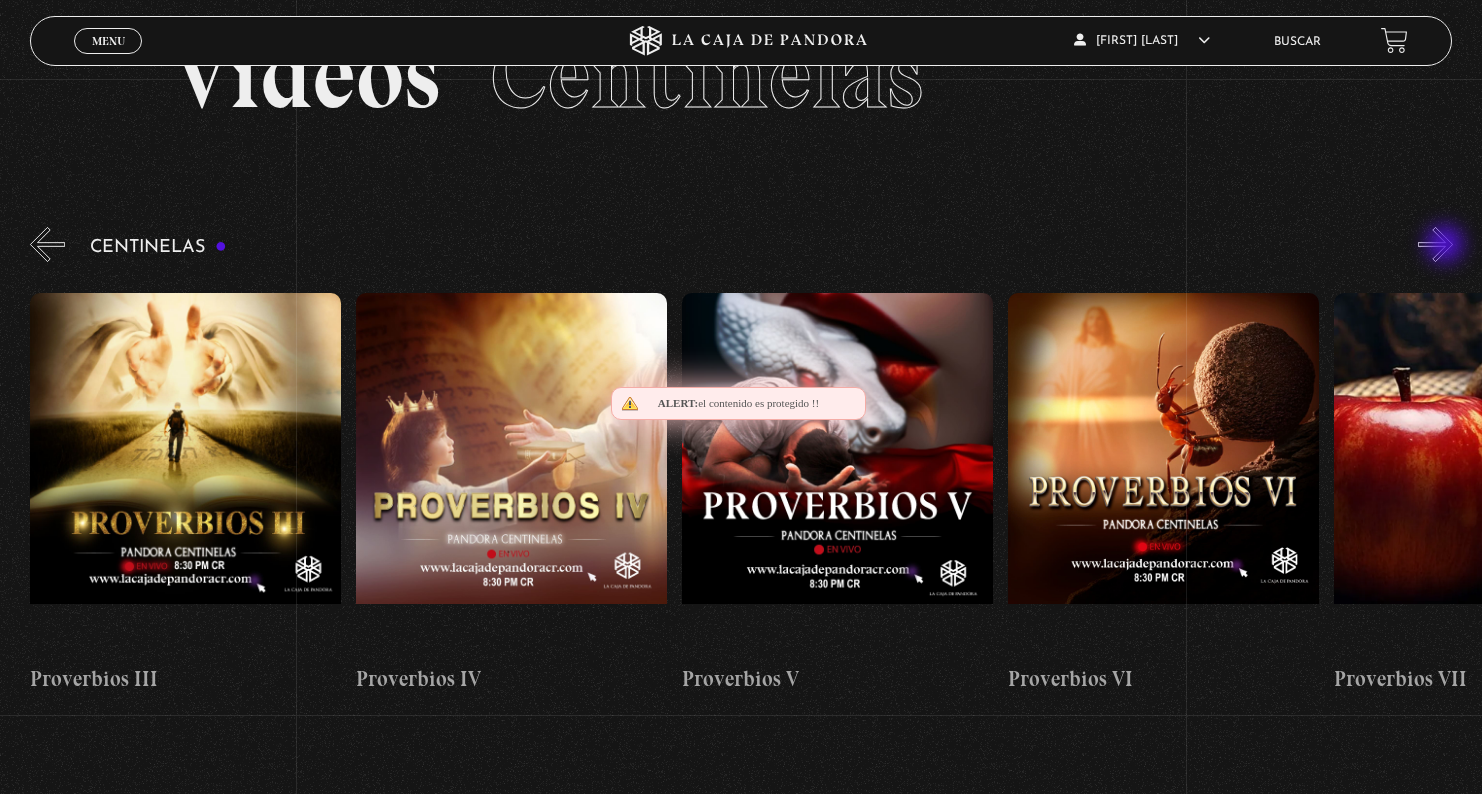 click on "»" at bounding box center [1435, 244] 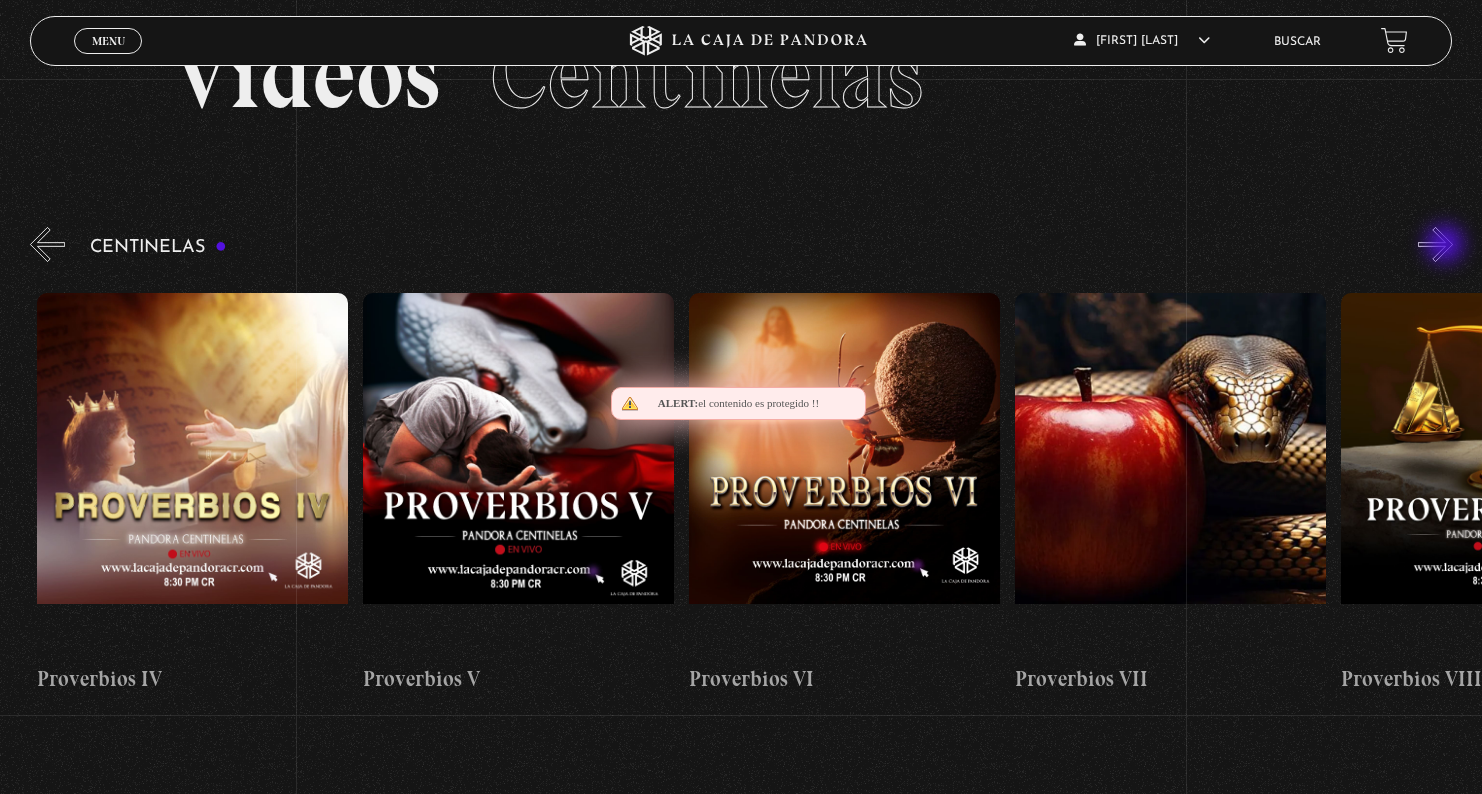 click on "»" at bounding box center (1435, 244) 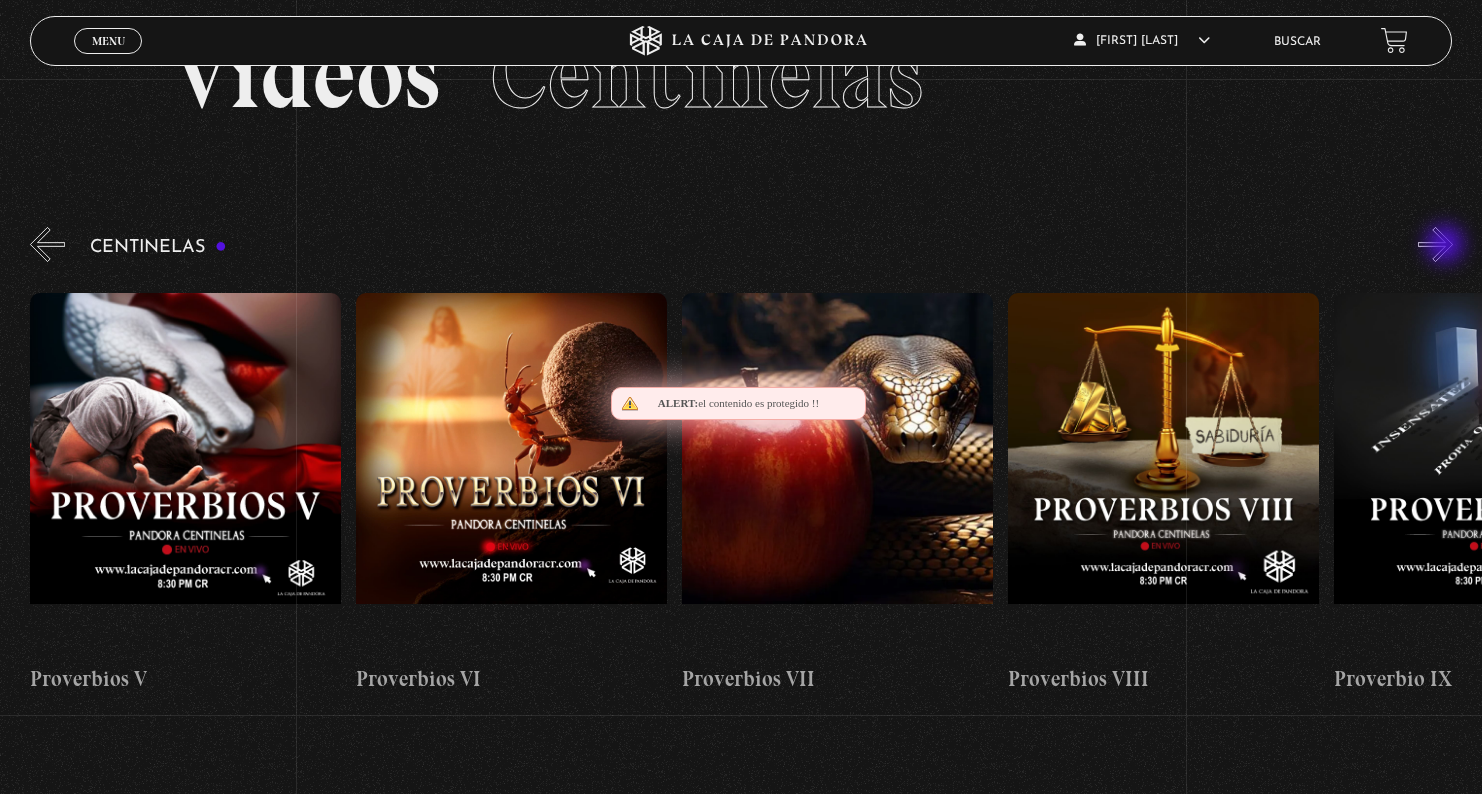click on "»" at bounding box center (1435, 244) 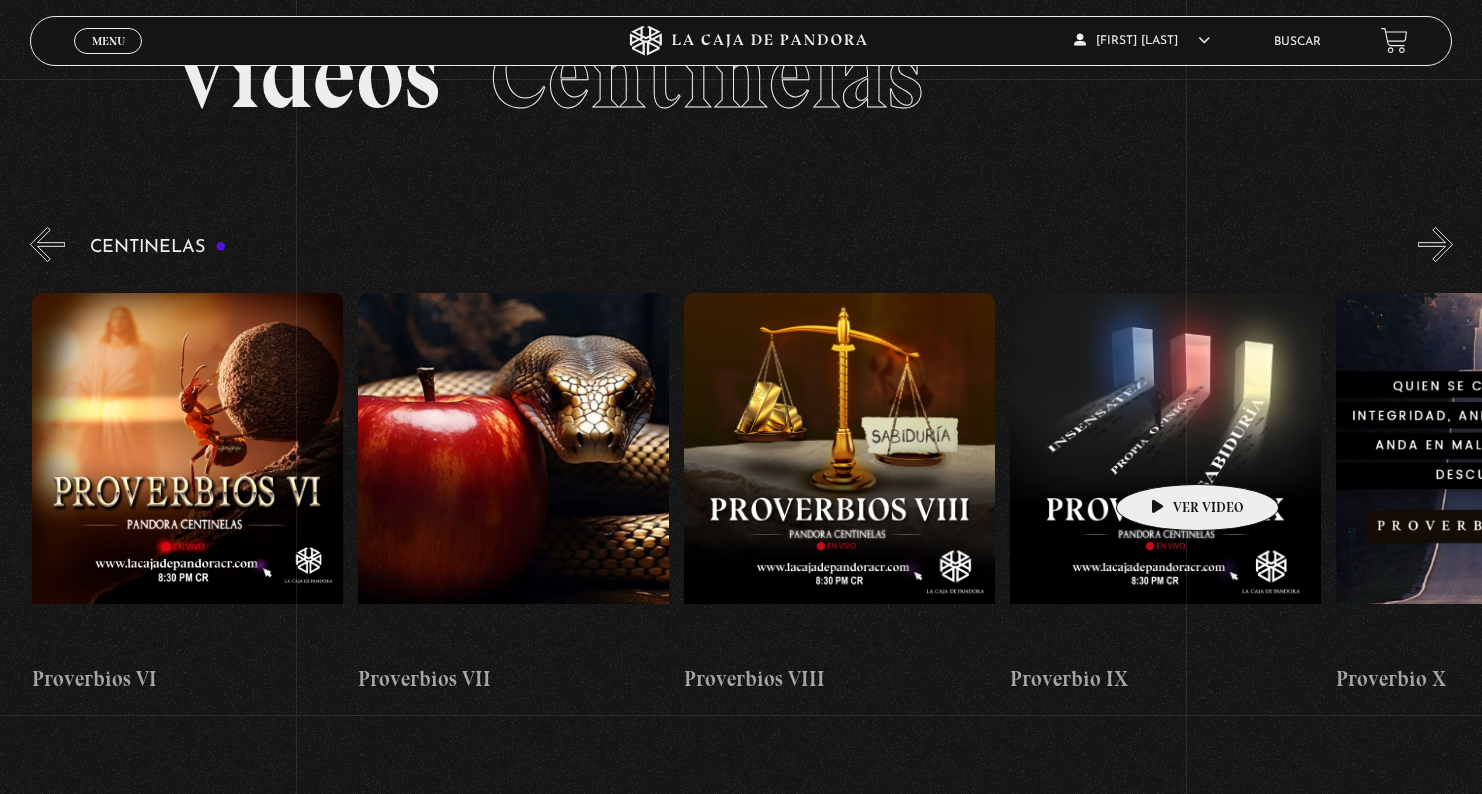 scroll, scrollTop: 0, scrollLeft: 2607, axis: horizontal 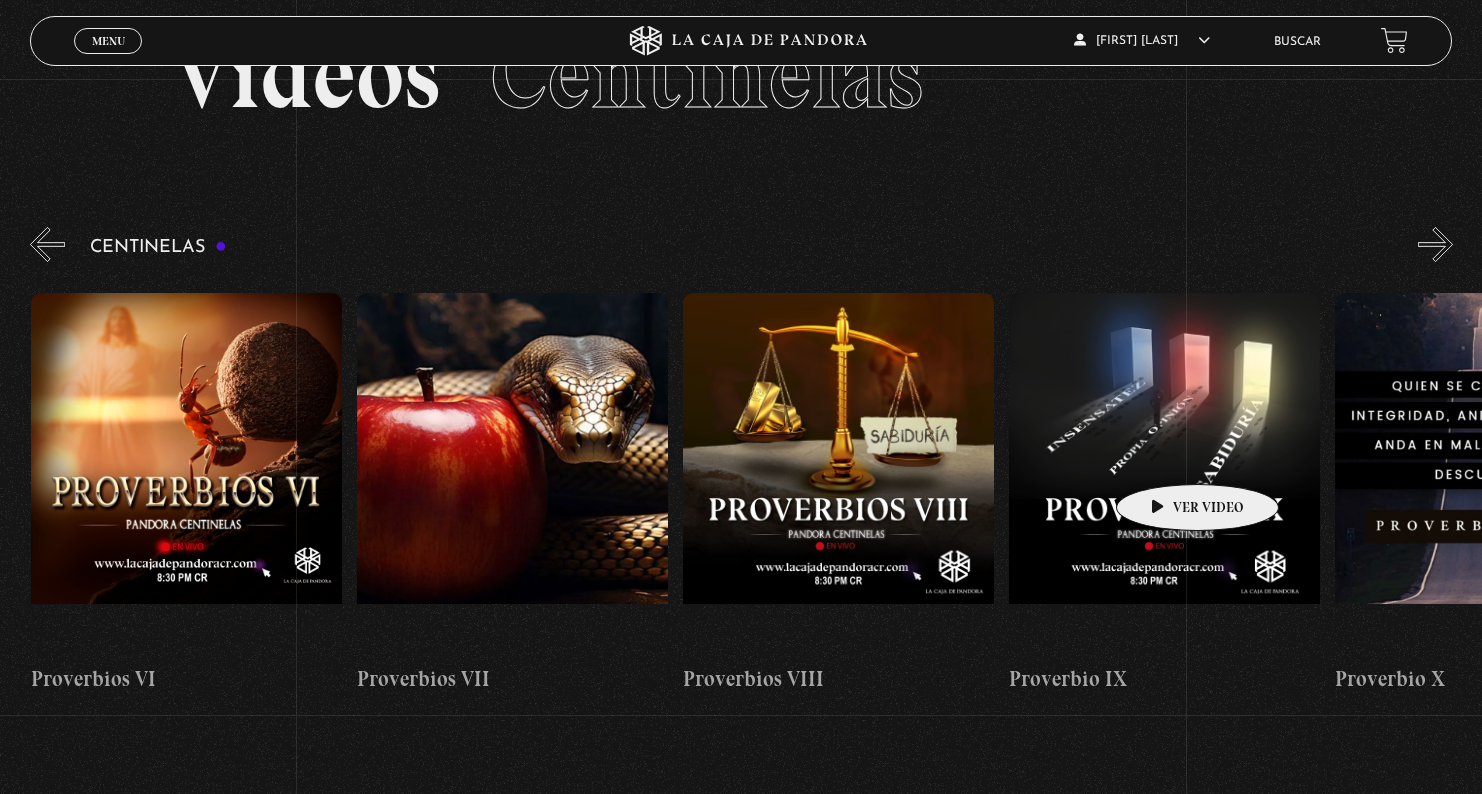 click at bounding box center [1164, 473] 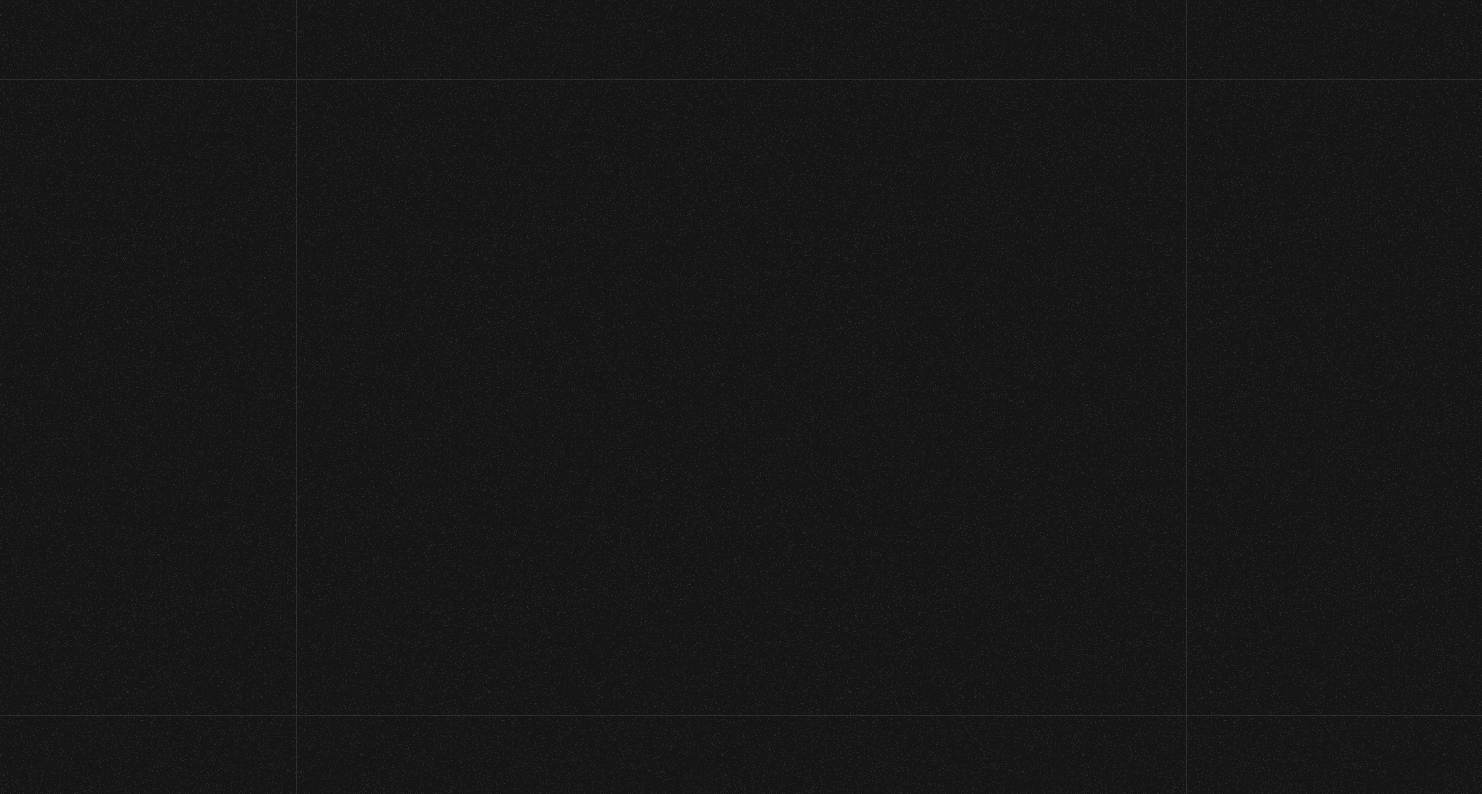 scroll, scrollTop: 0, scrollLeft: 0, axis: both 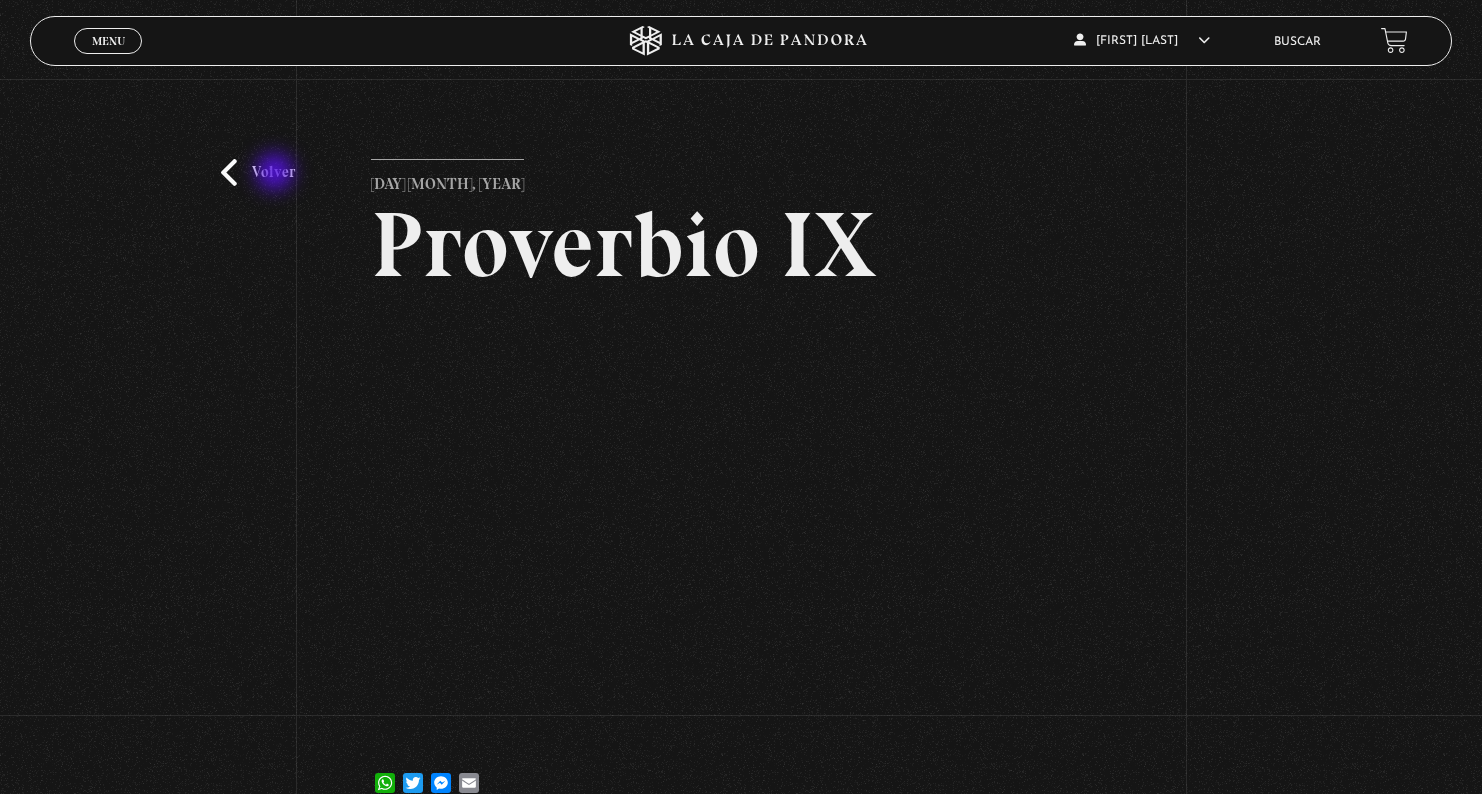 click on "Volver" at bounding box center [258, 172] 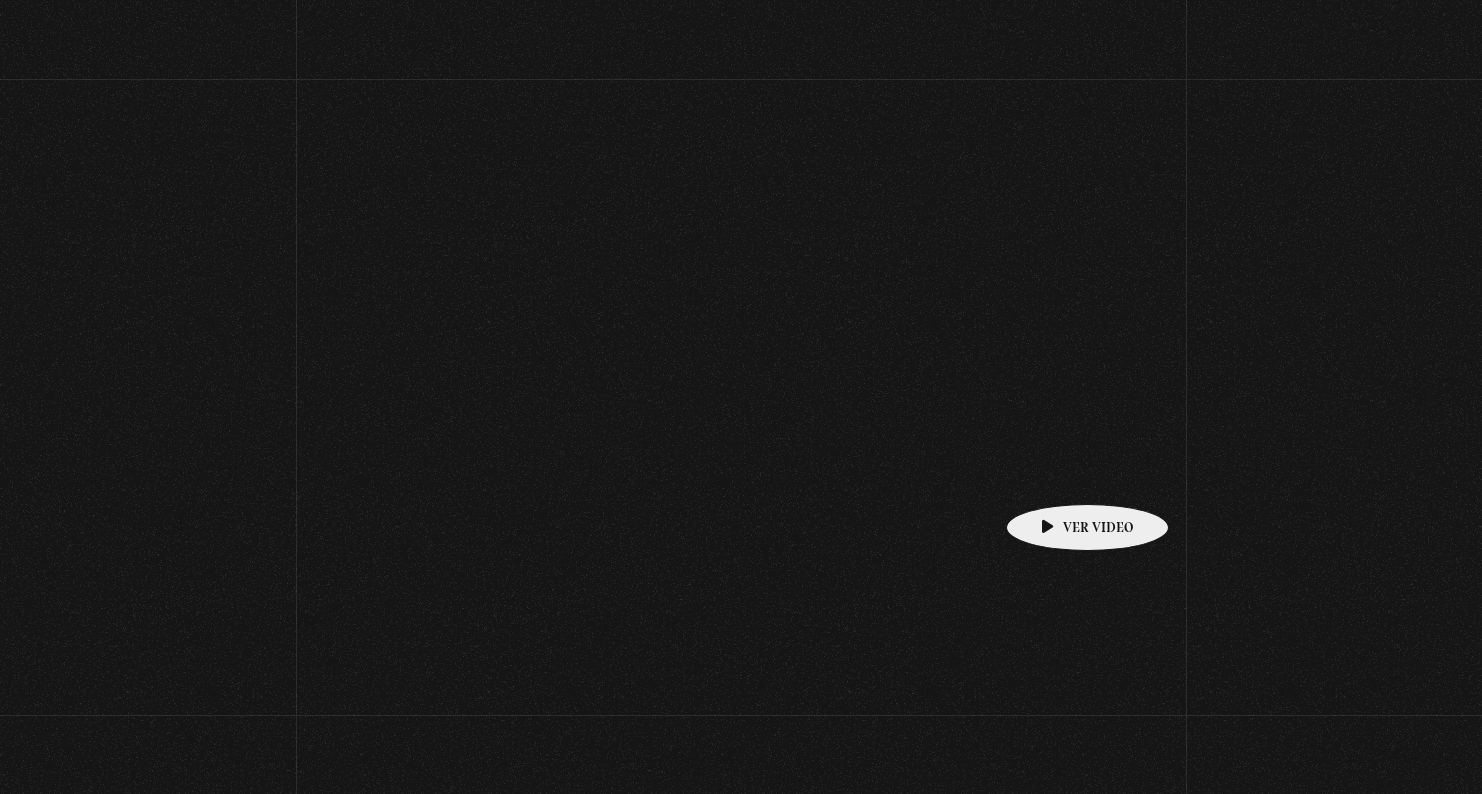 scroll, scrollTop: 101, scrollLeft: 0, axis: vertical 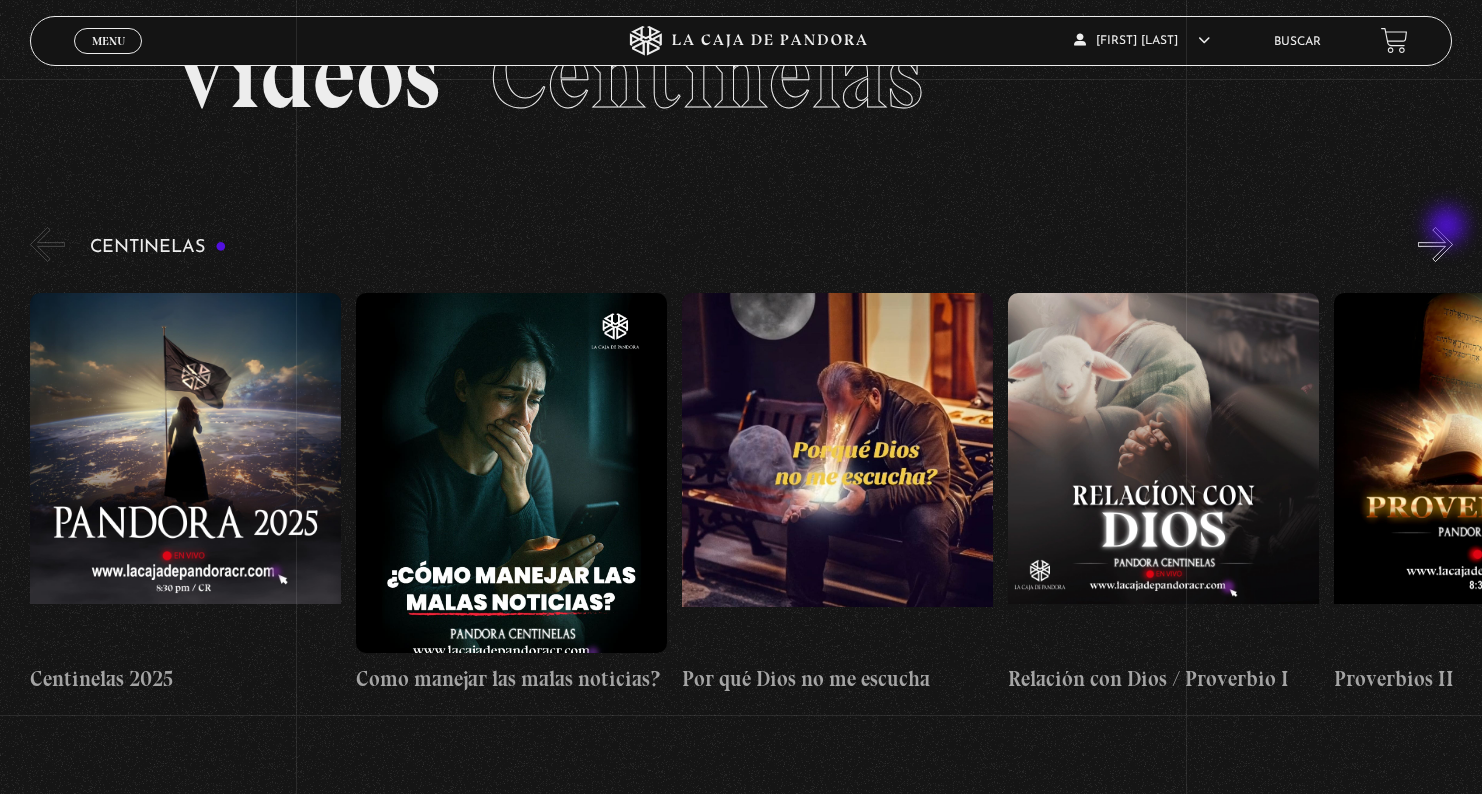 click on "»" at bounding box center [1435, 244] 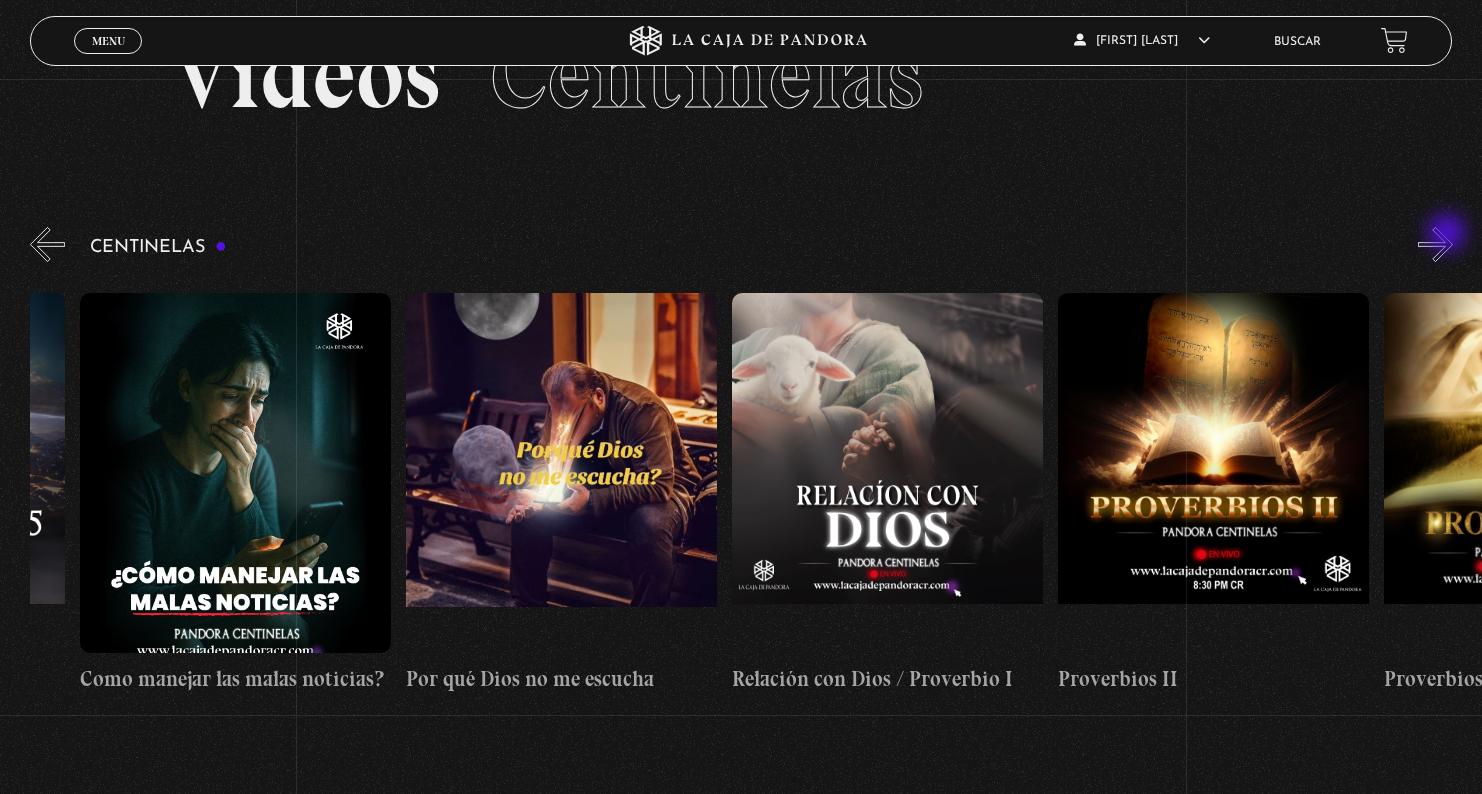 click on "»" at bounding box center [1435, 244] 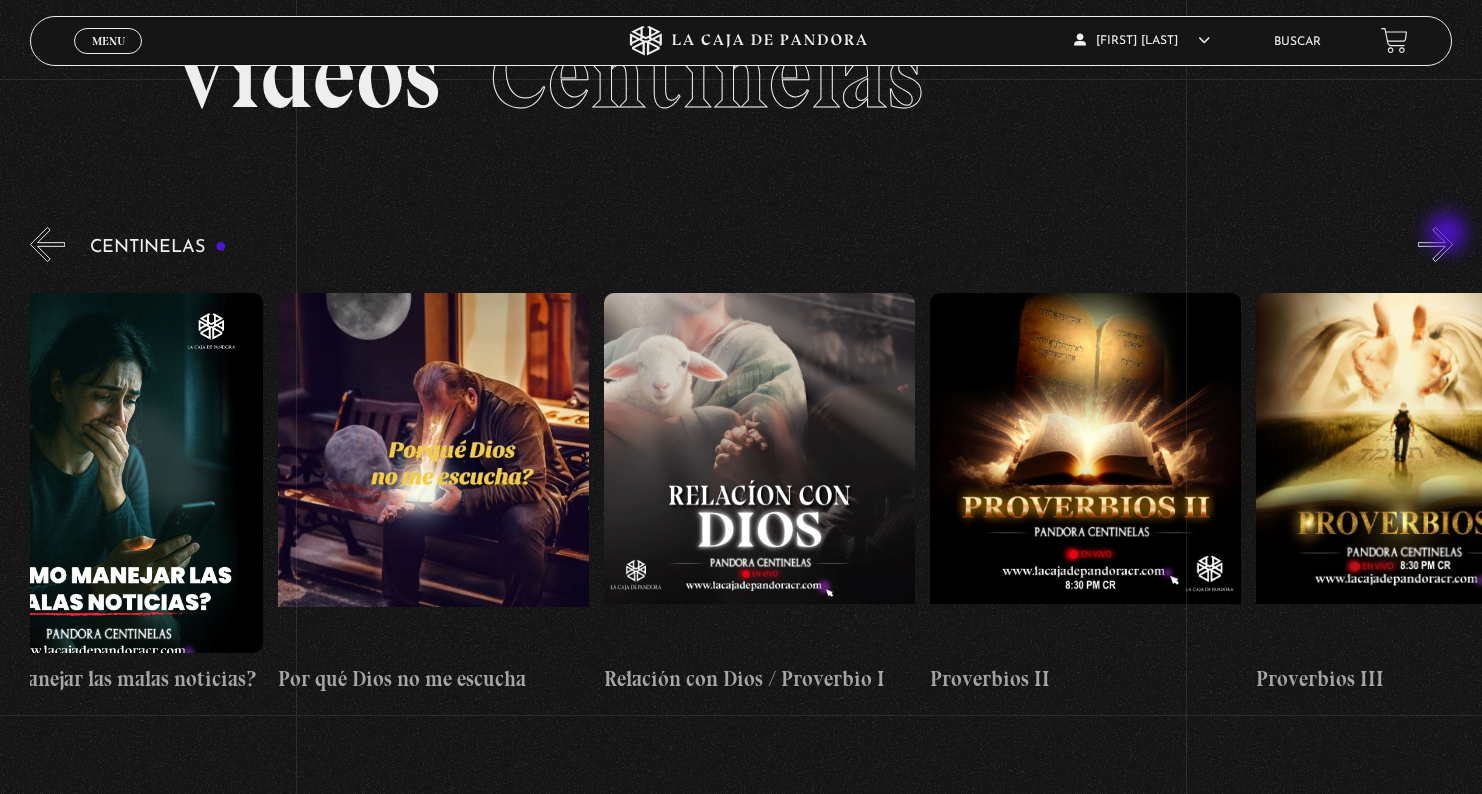 click on "»" at bounding box center (1435, 244) 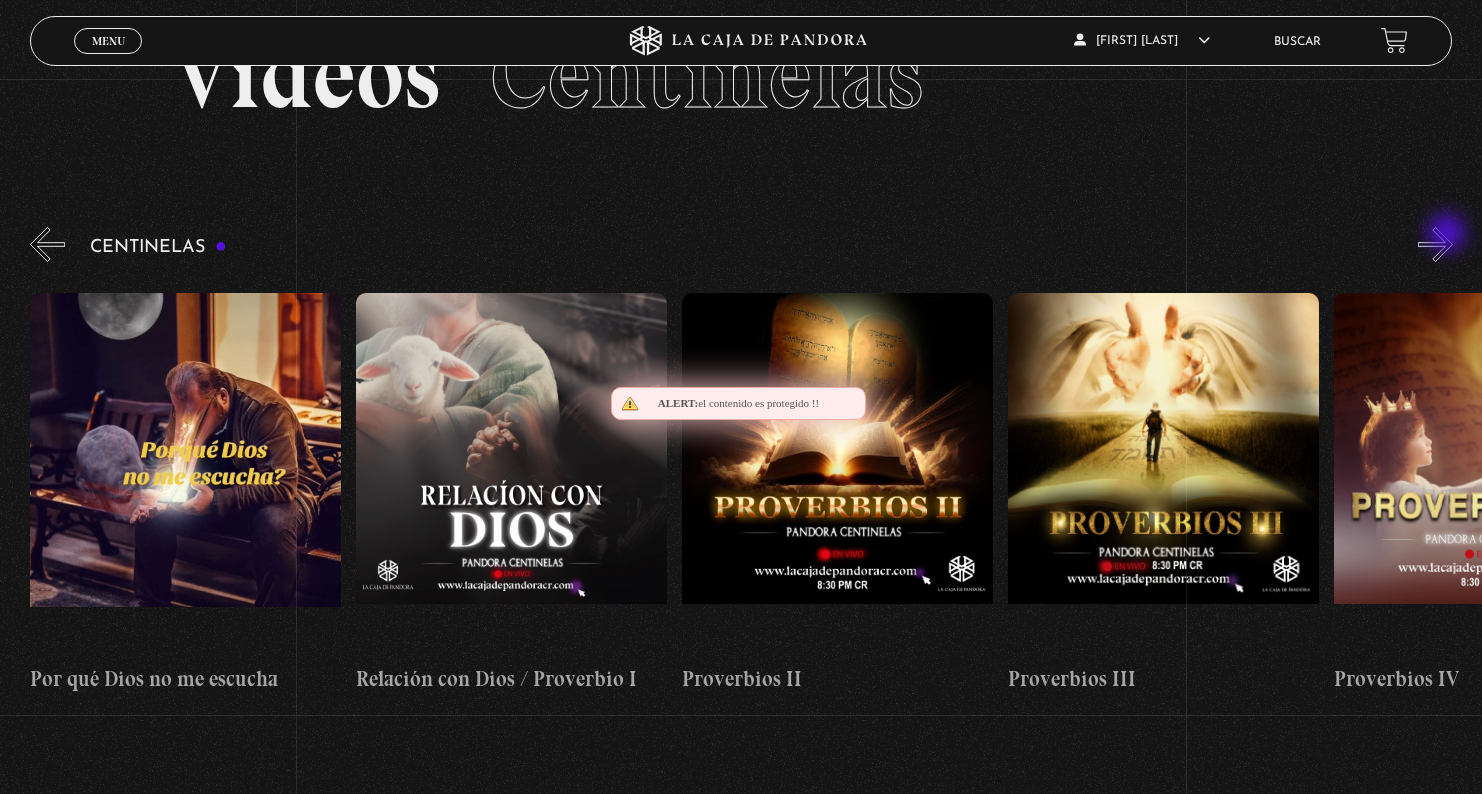 click on "»" at bounding box center (1435, 244) 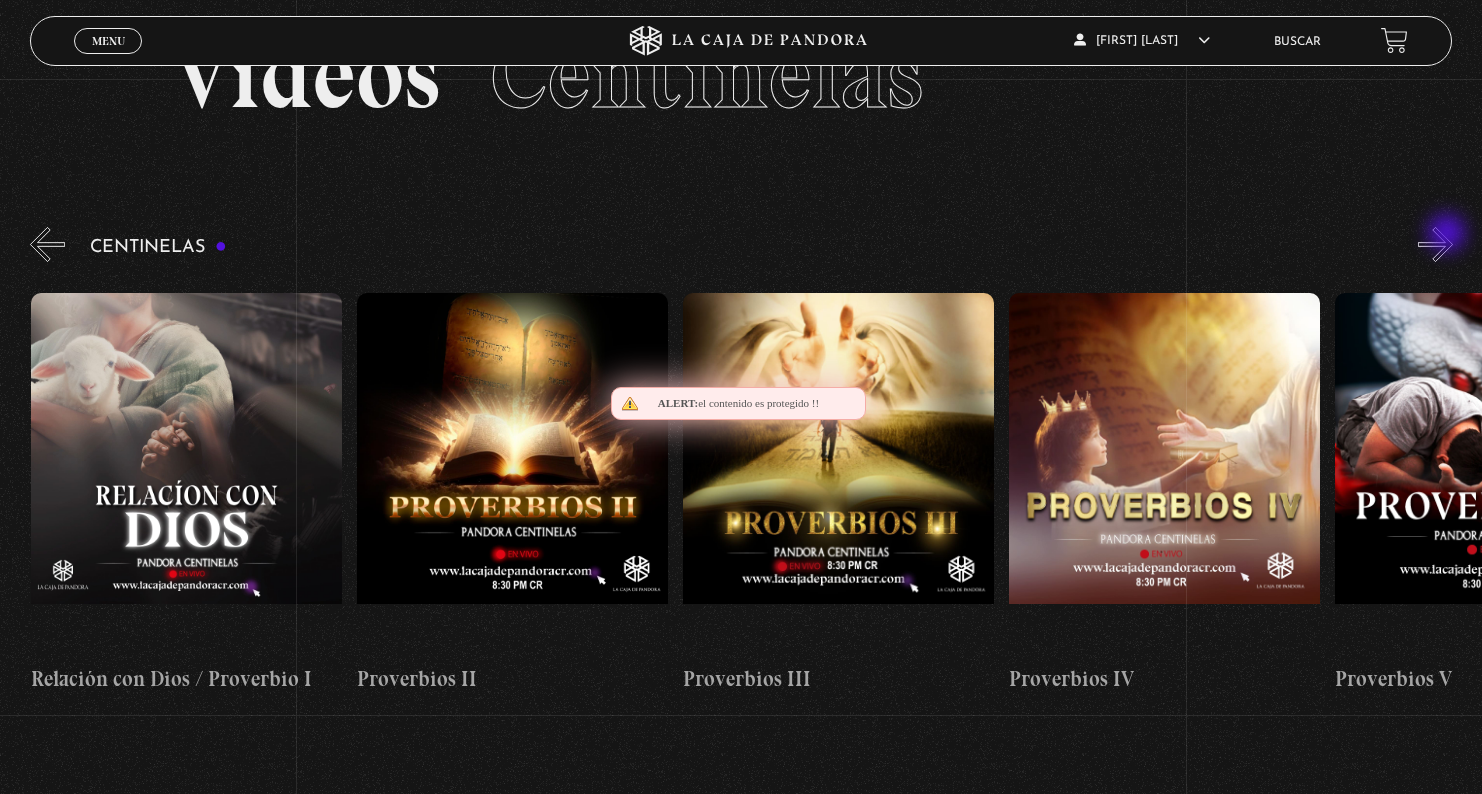click on "»" at bounding box center (1435, 244) 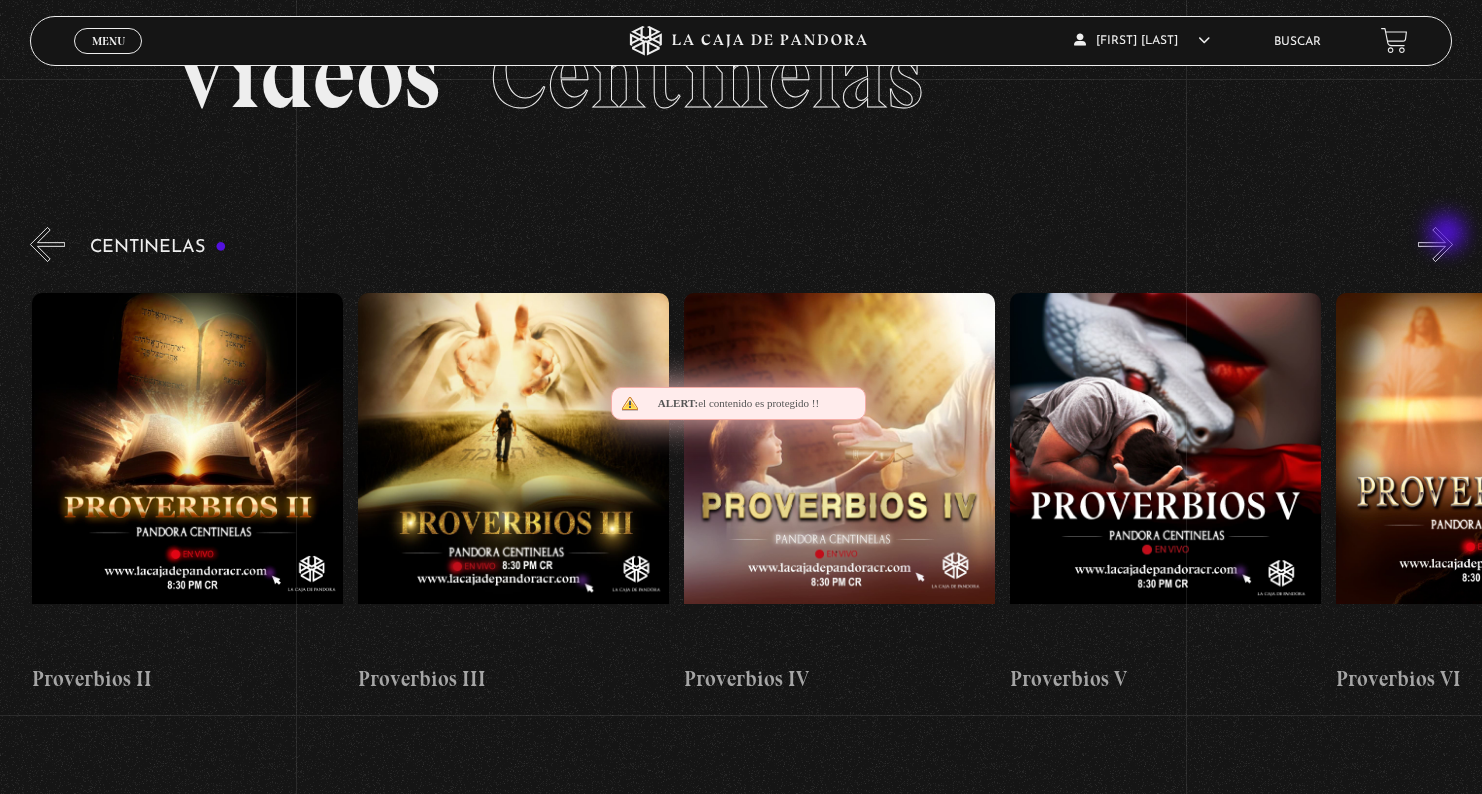 click on "»" at bounding box center [1435, 244] 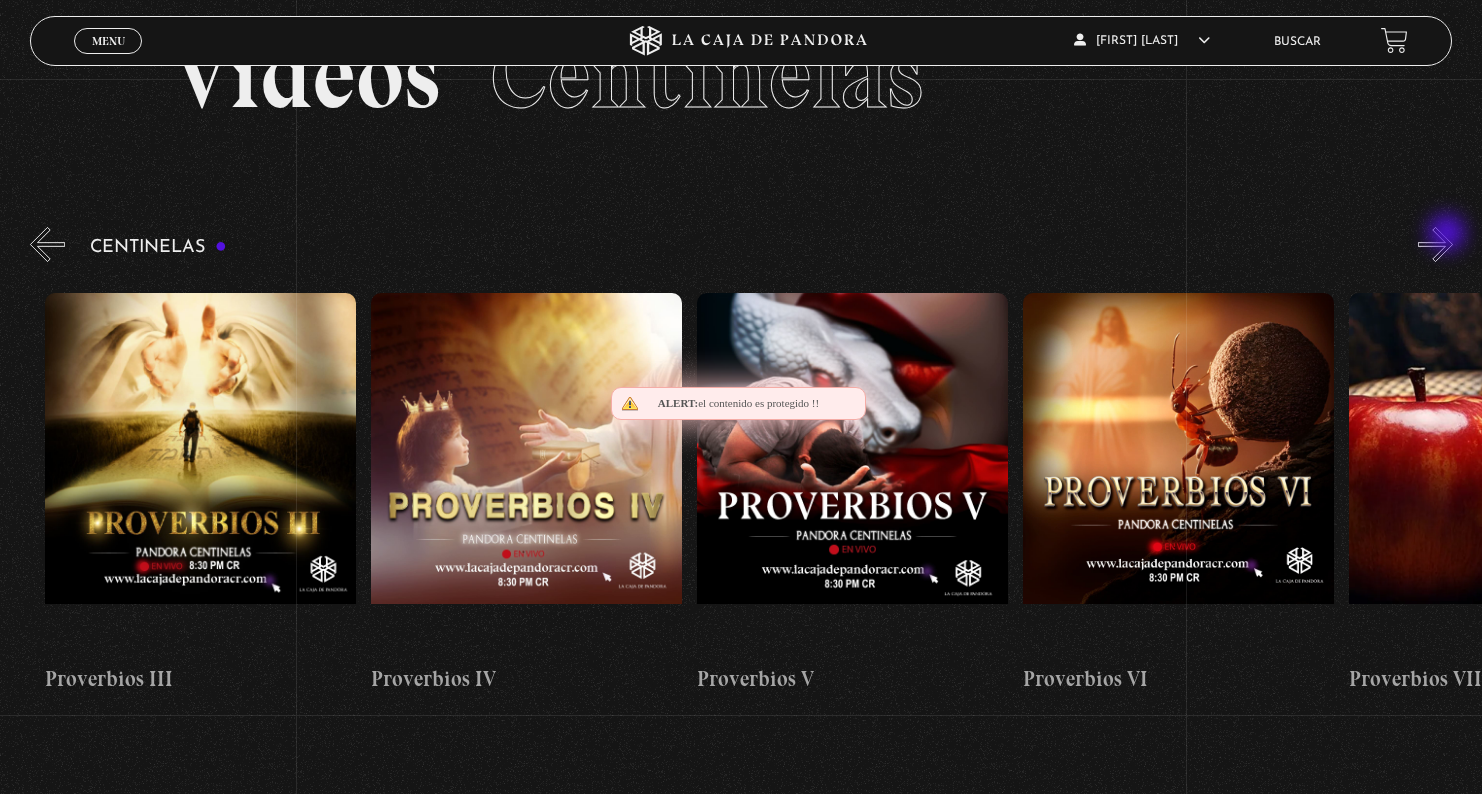 click on "»" at bounding box center [1435, 244] 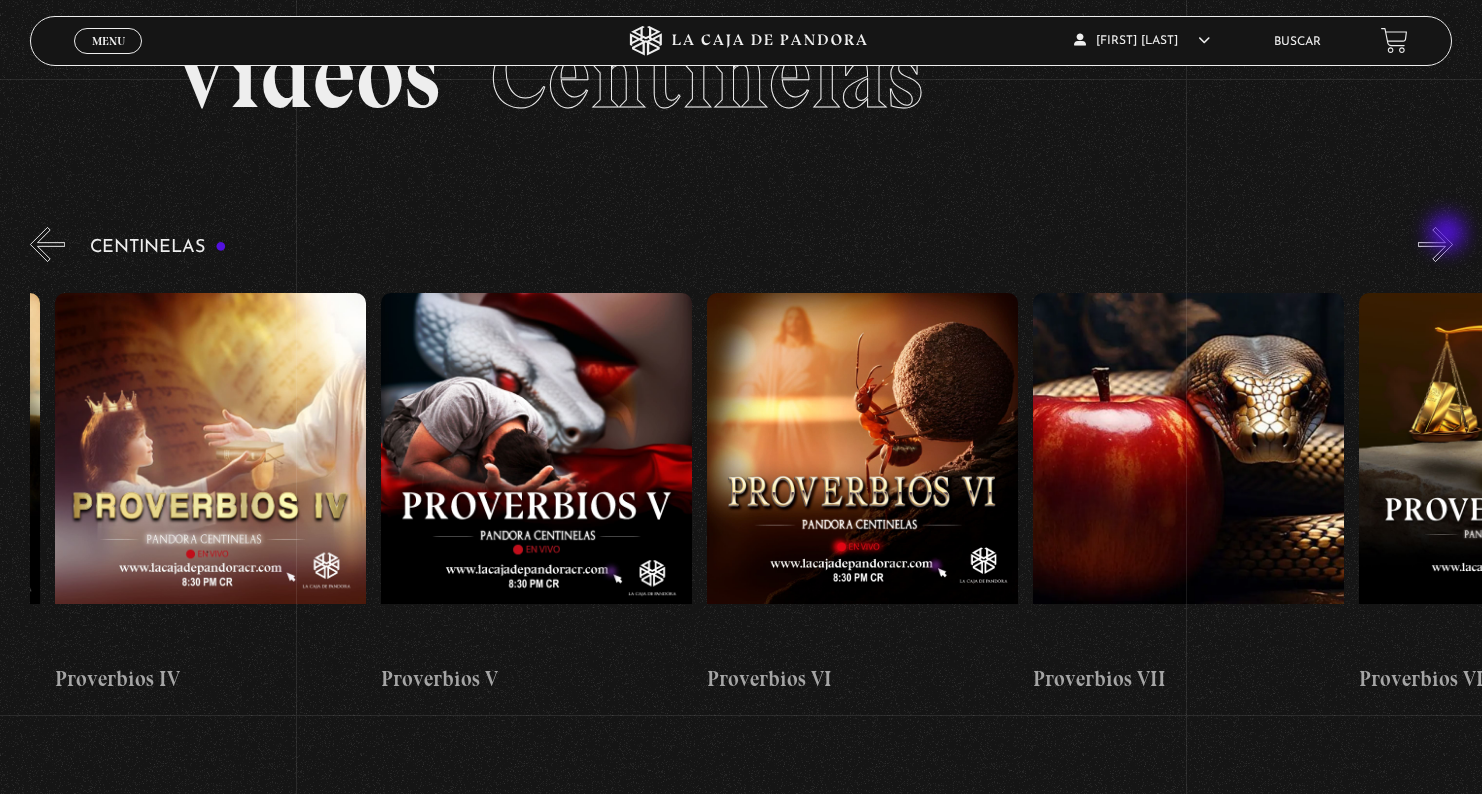 click on "»" at bounding box center [1435, 244] 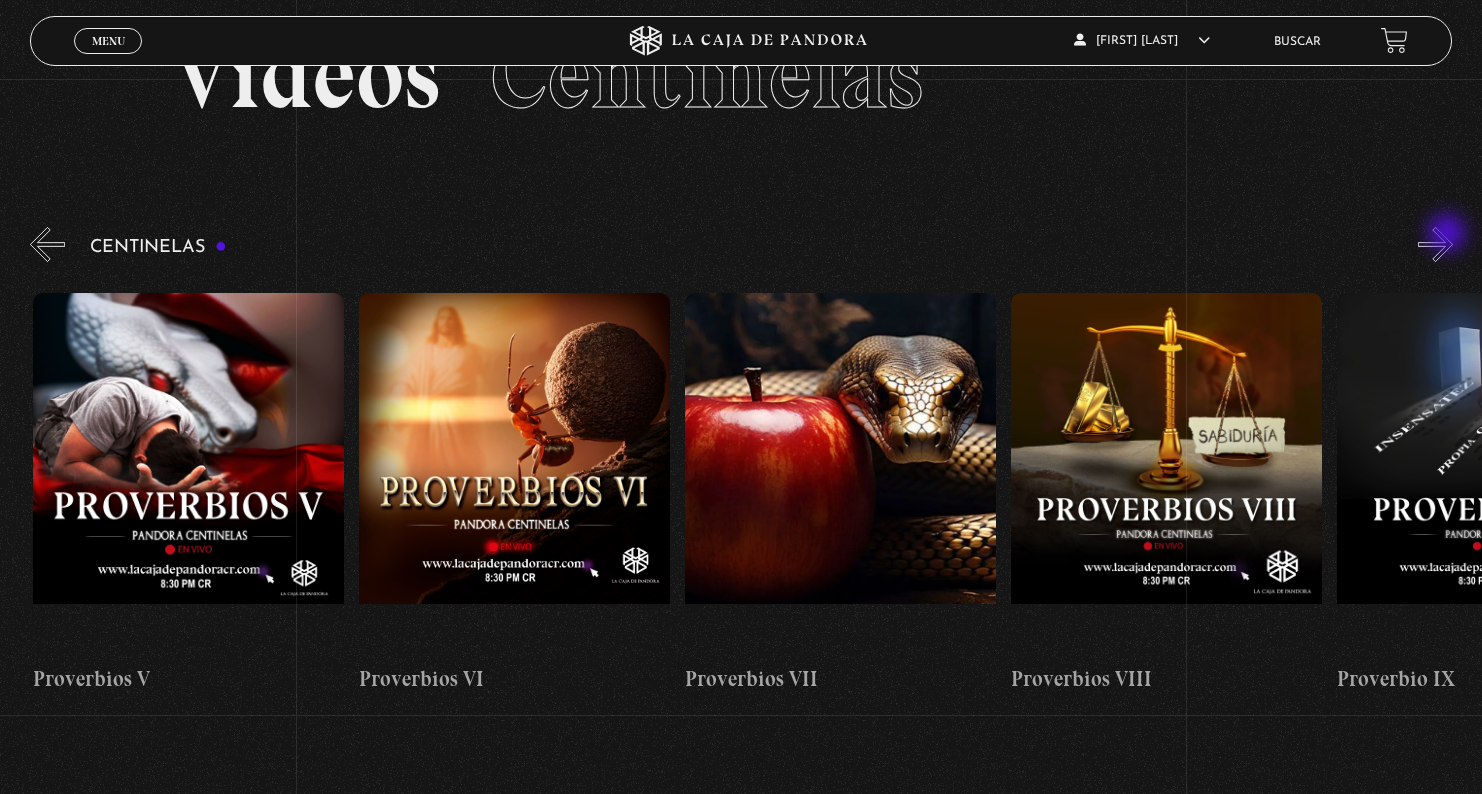 click on "»" at bounding box center (1435, 244) 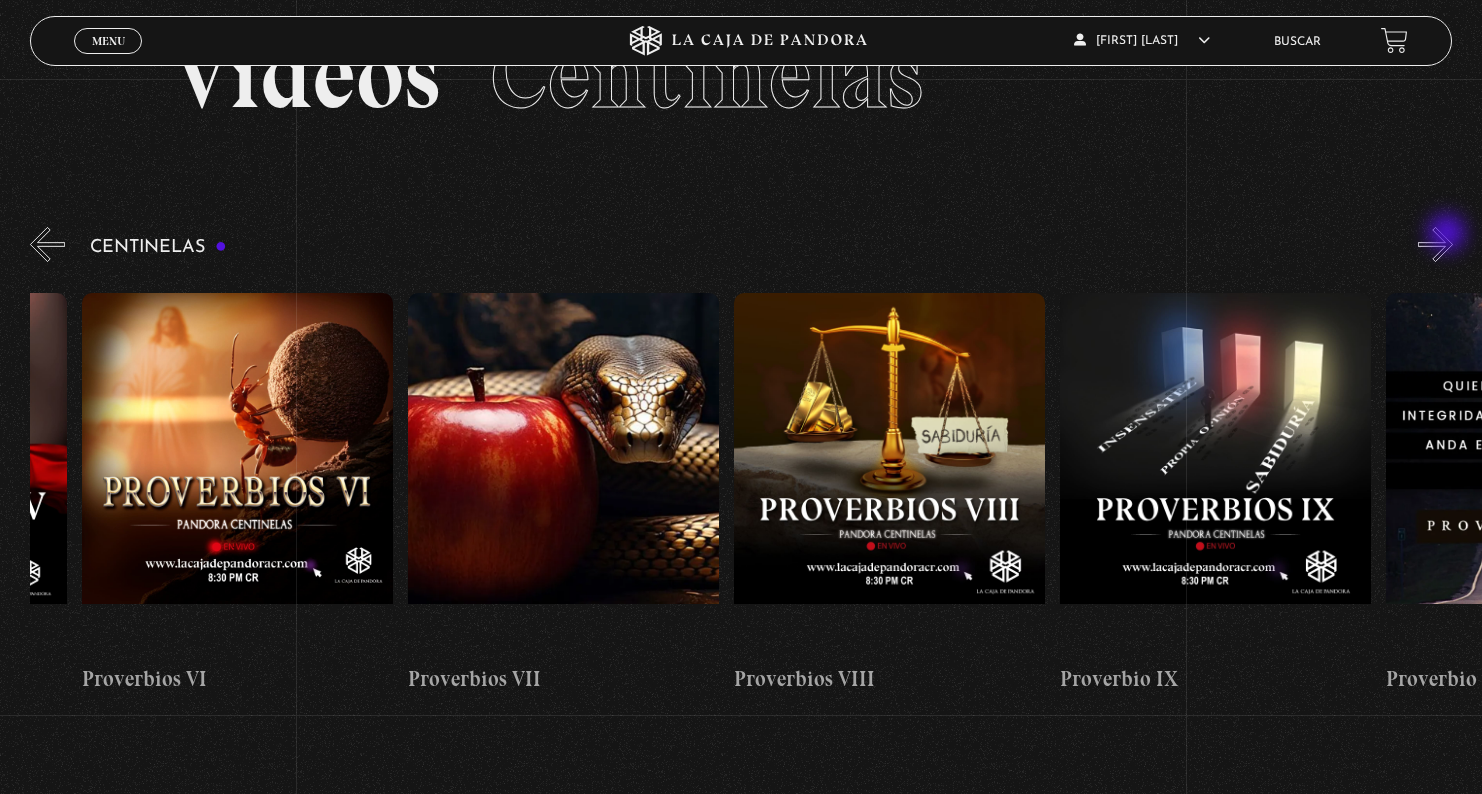 click on "»" at bounding box center [1435, 244] 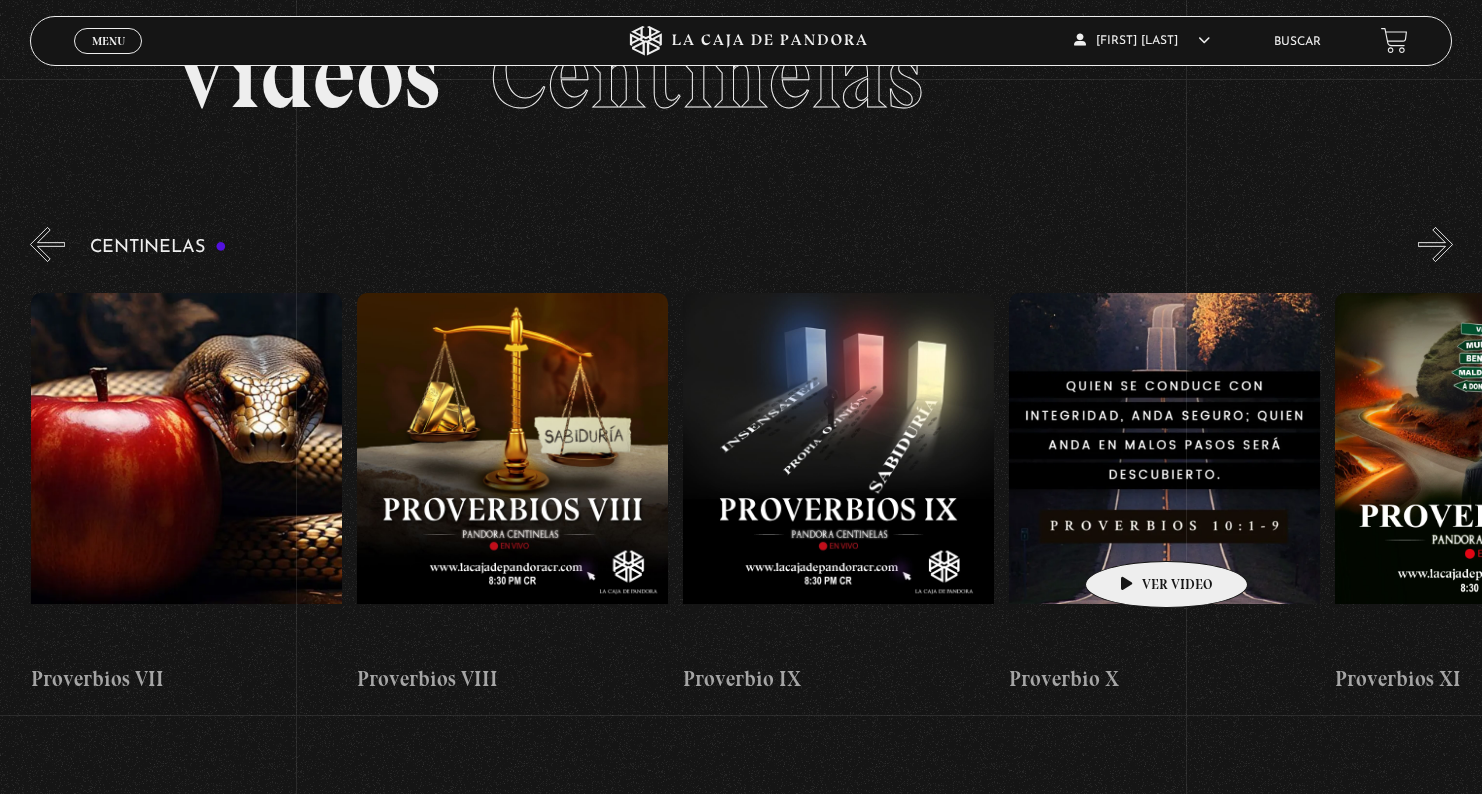 scroll, scrollTop: 0, scrollLeft: 2934, axis: horizontal 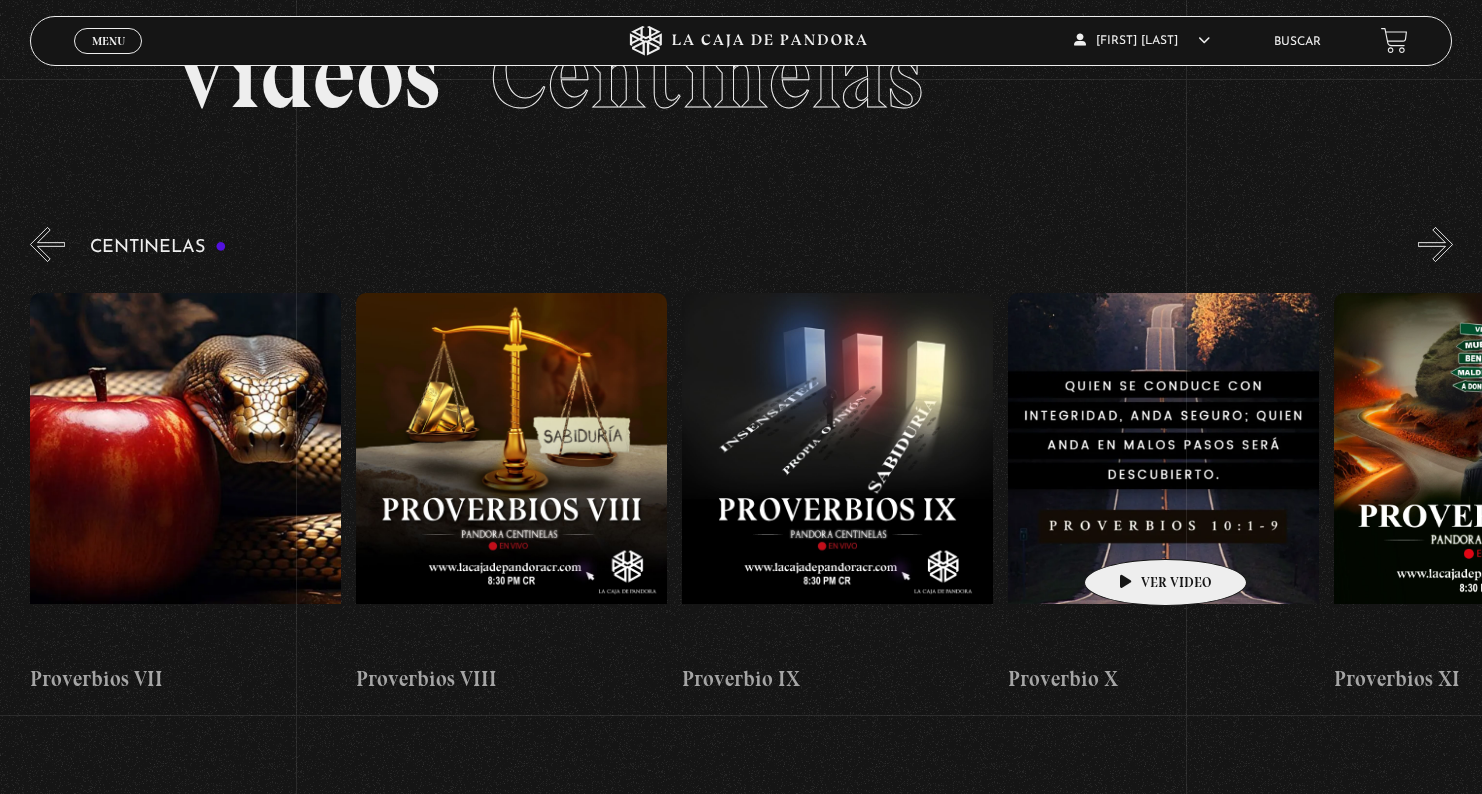 click at bounding box center (1163, 473) 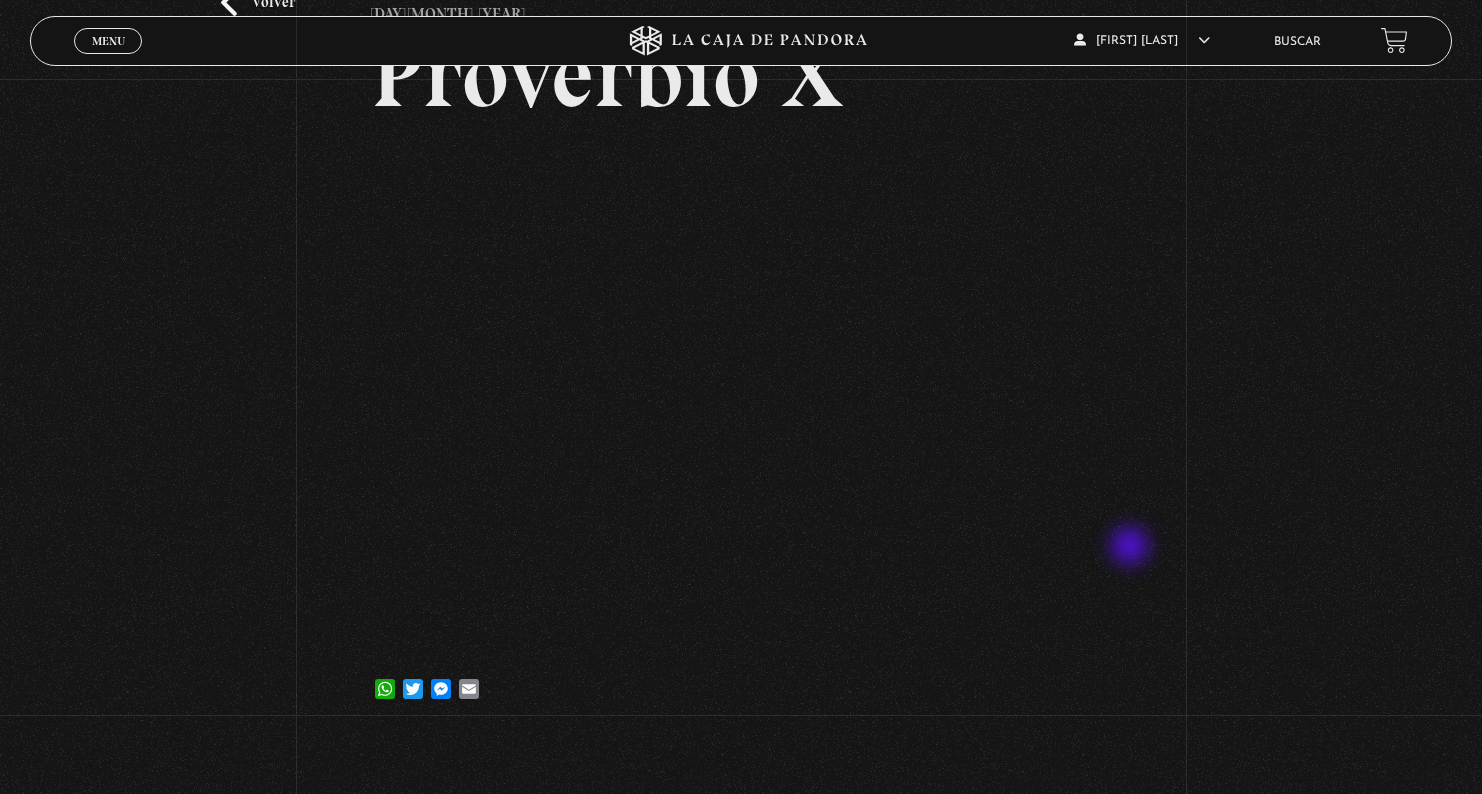 scroll, scrollTop: 190, scrollLeft: 0, axis: vertical 